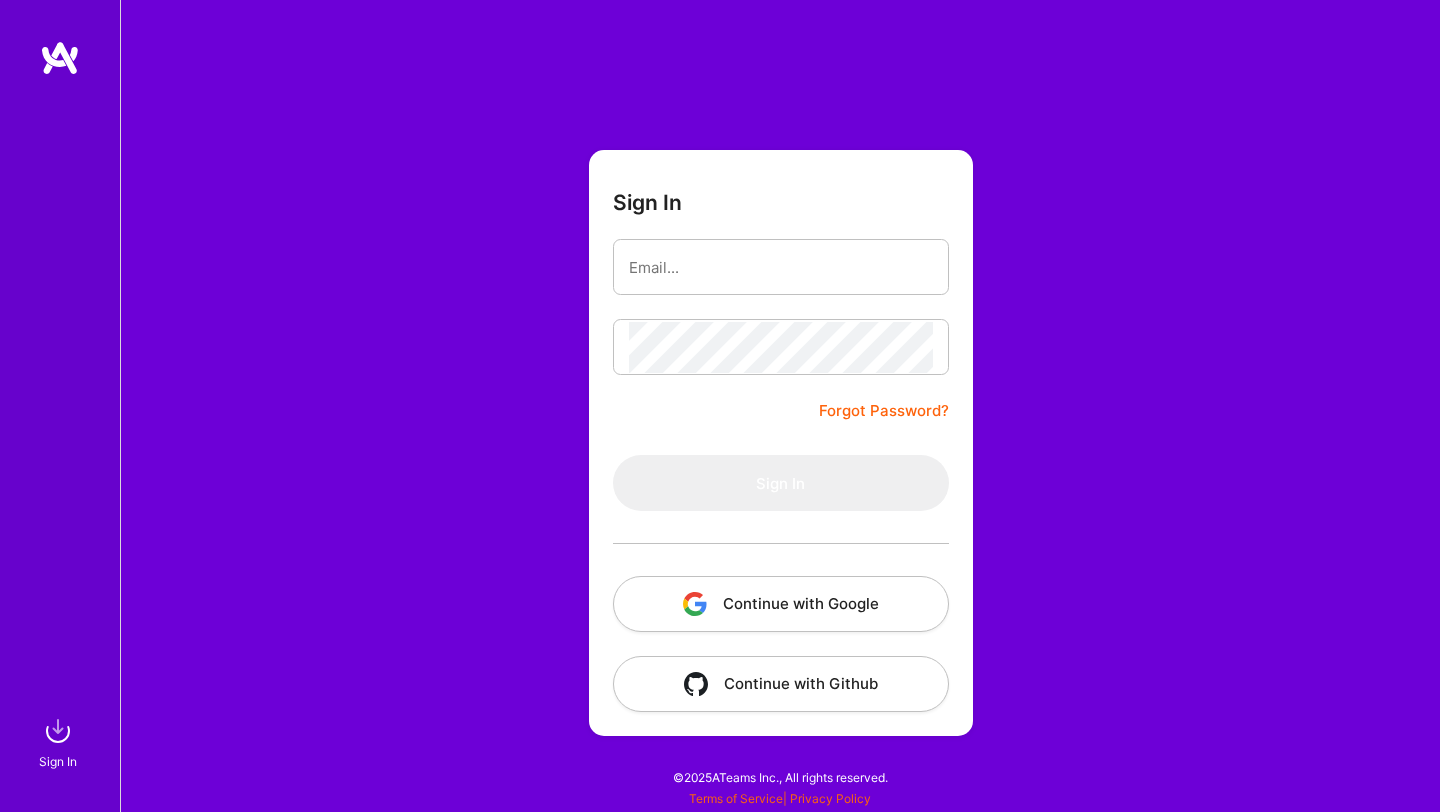 scroll, scrollTop: 0, scrollLeft: 0, axis: both 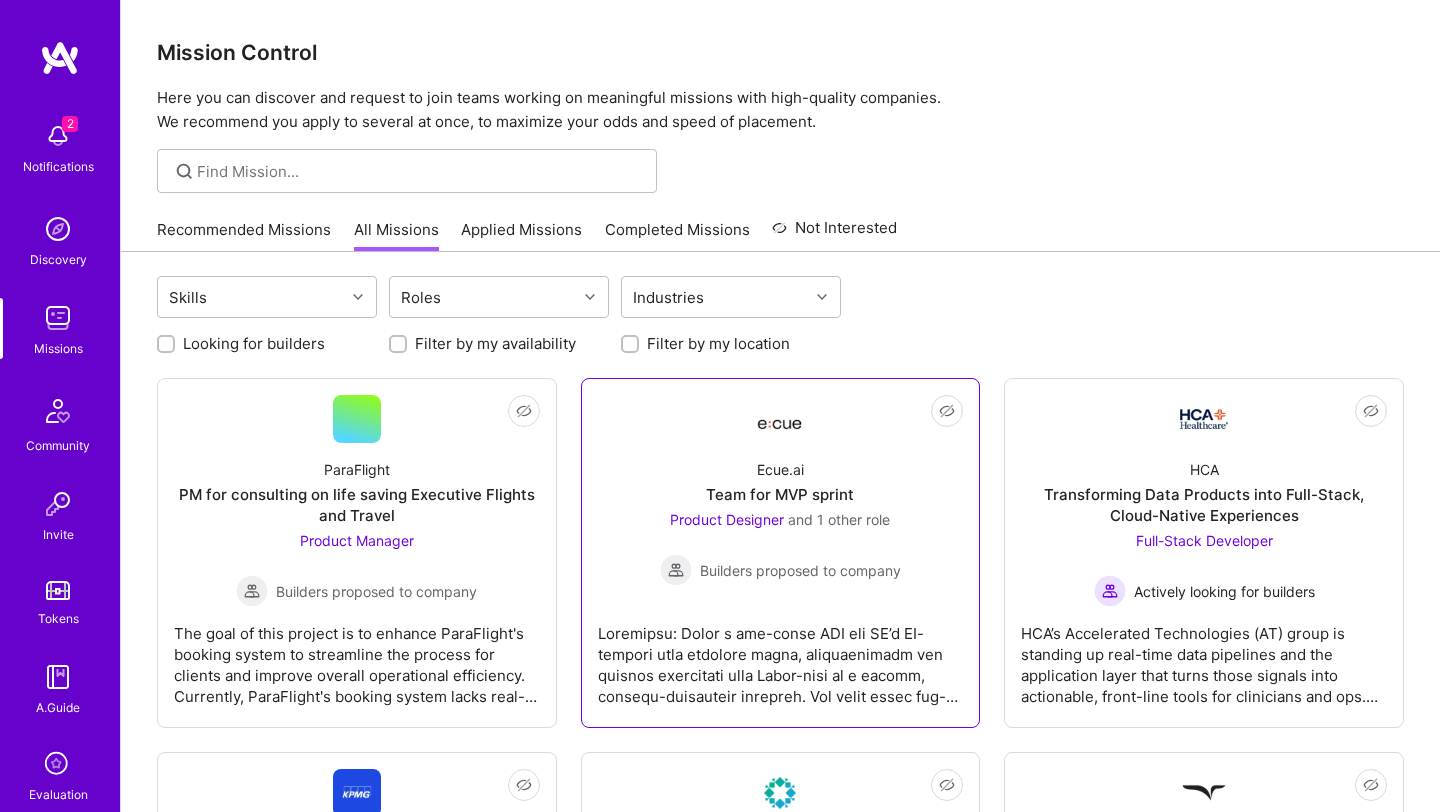 click at bounding box center (781, 657) 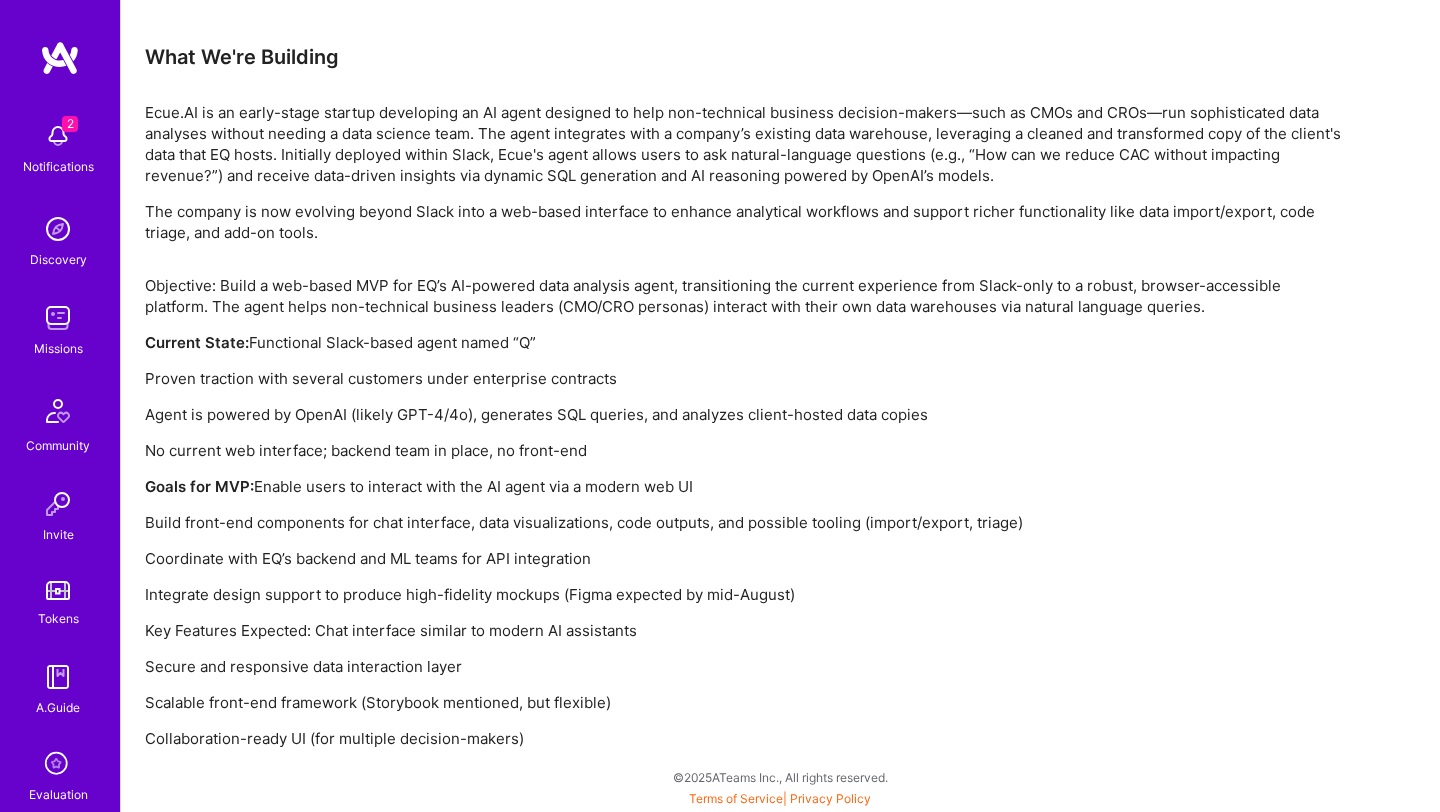scroll, scrollTop: 0, scrollLeft: 0, axis: both 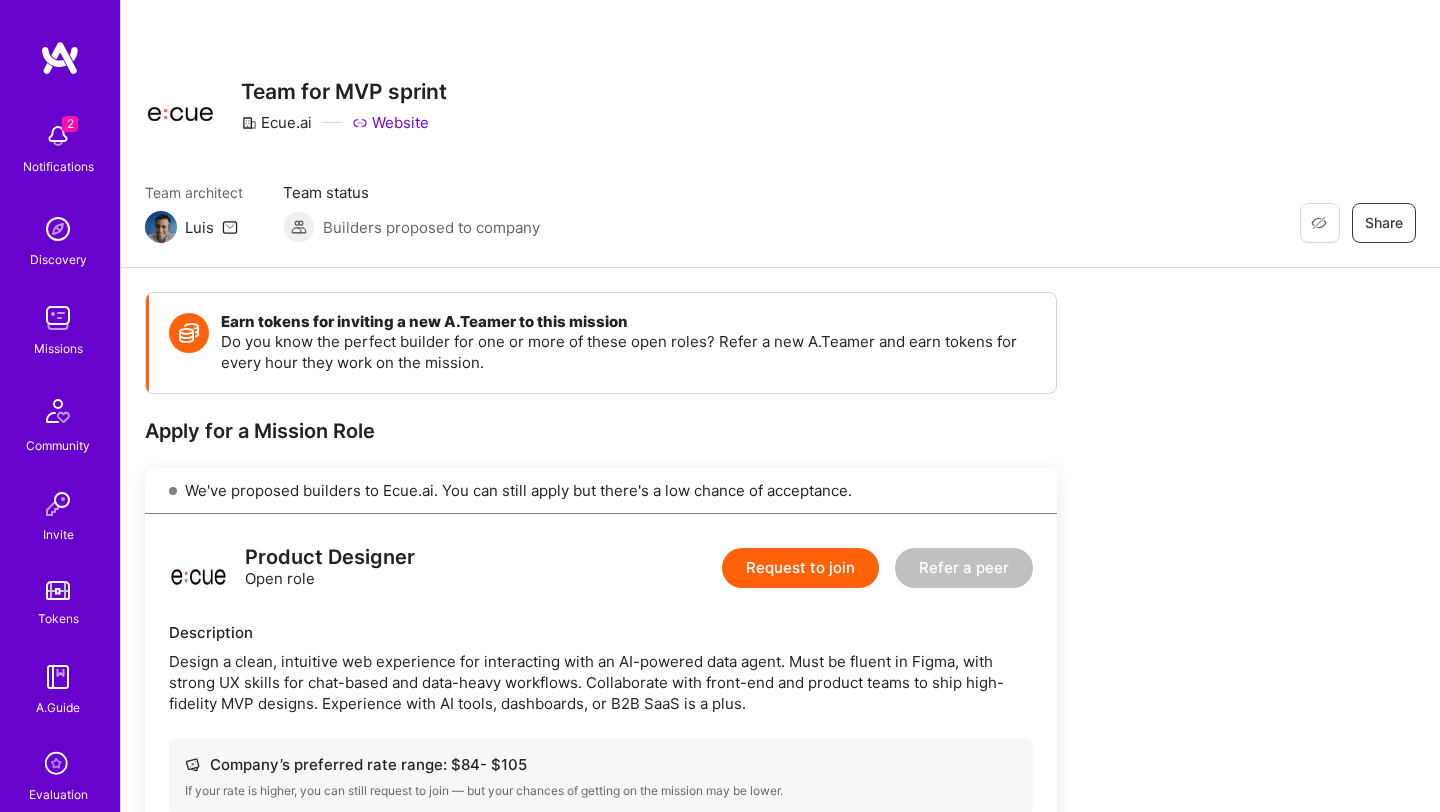 click on "Website" at bounding box center (390, 122) 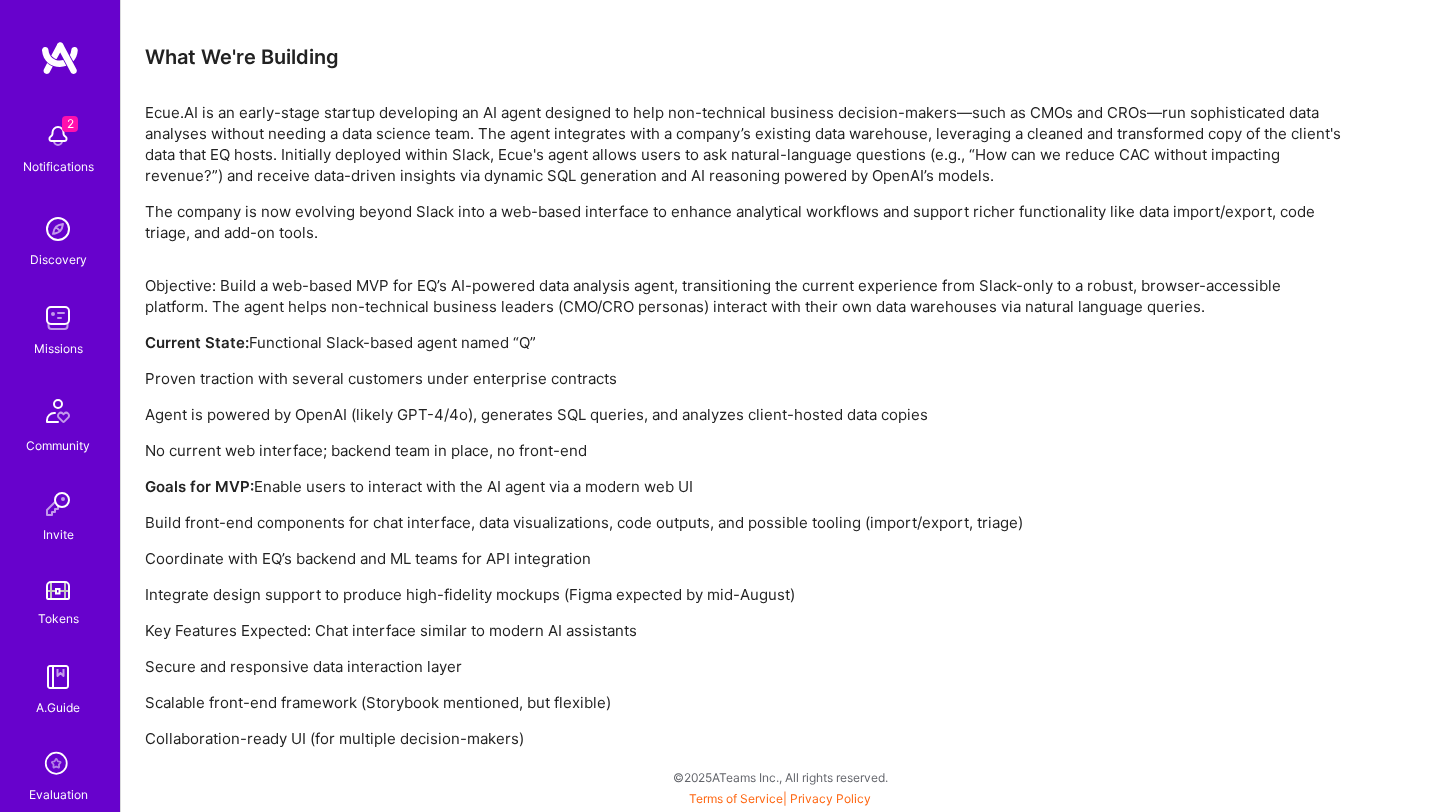 scroll, scrollTop: 0, scrollLeft: 0, axis: both 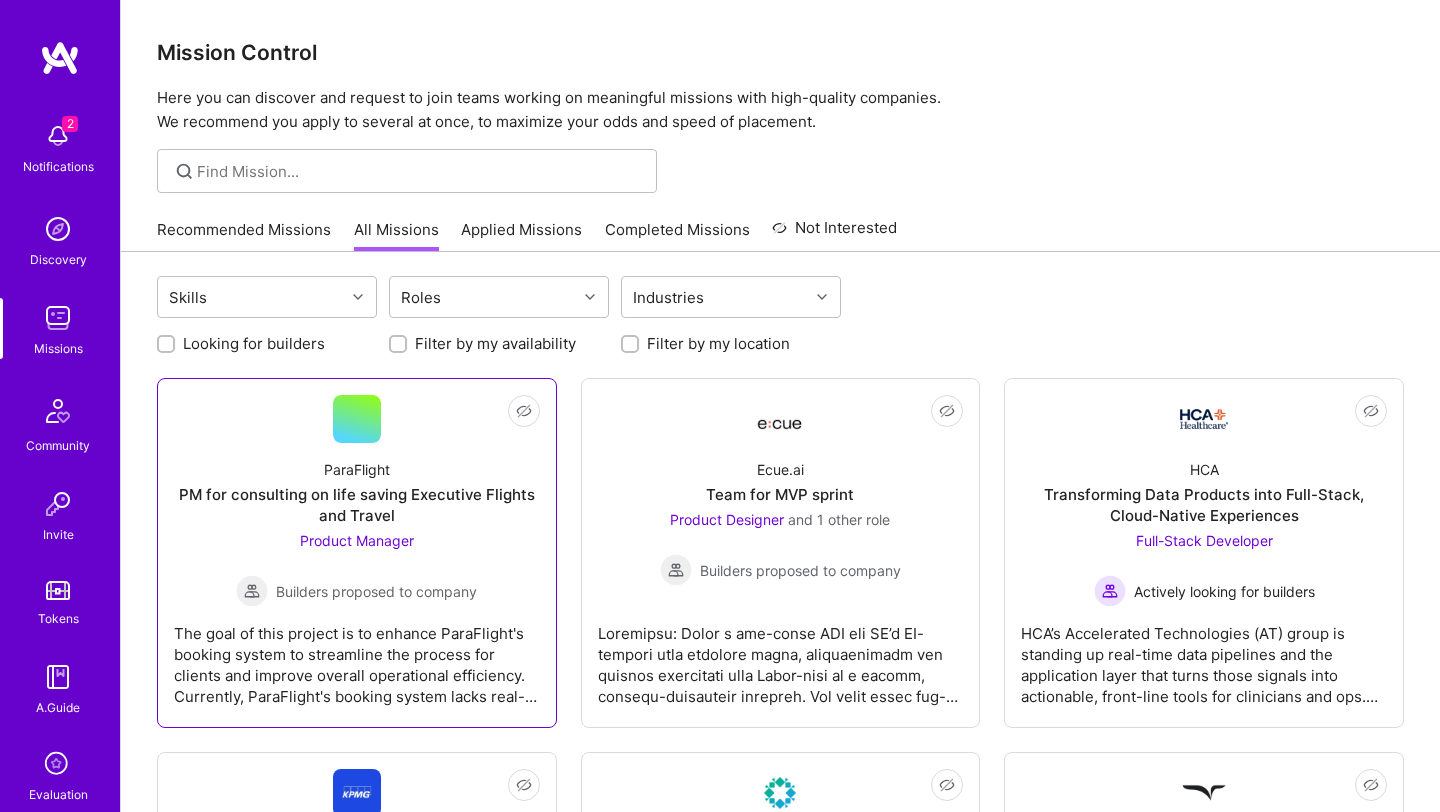 click on "The goal of this project is to enhance ParaFlight's booking system to streamline the process for clients and improve overall operational efficiency. Currently, ParaFlight's booking system lacks real-time updates and customization options, leading to inefficiencies in booking private jet and helicopter services. The project involves improving the booking platform with real-time availability updates, personalized customization features, and seamless integrations. We are looking for a Product Manager to ensure a user-friendly interface that meets client needs effectively." at bounding box center [357, 657] 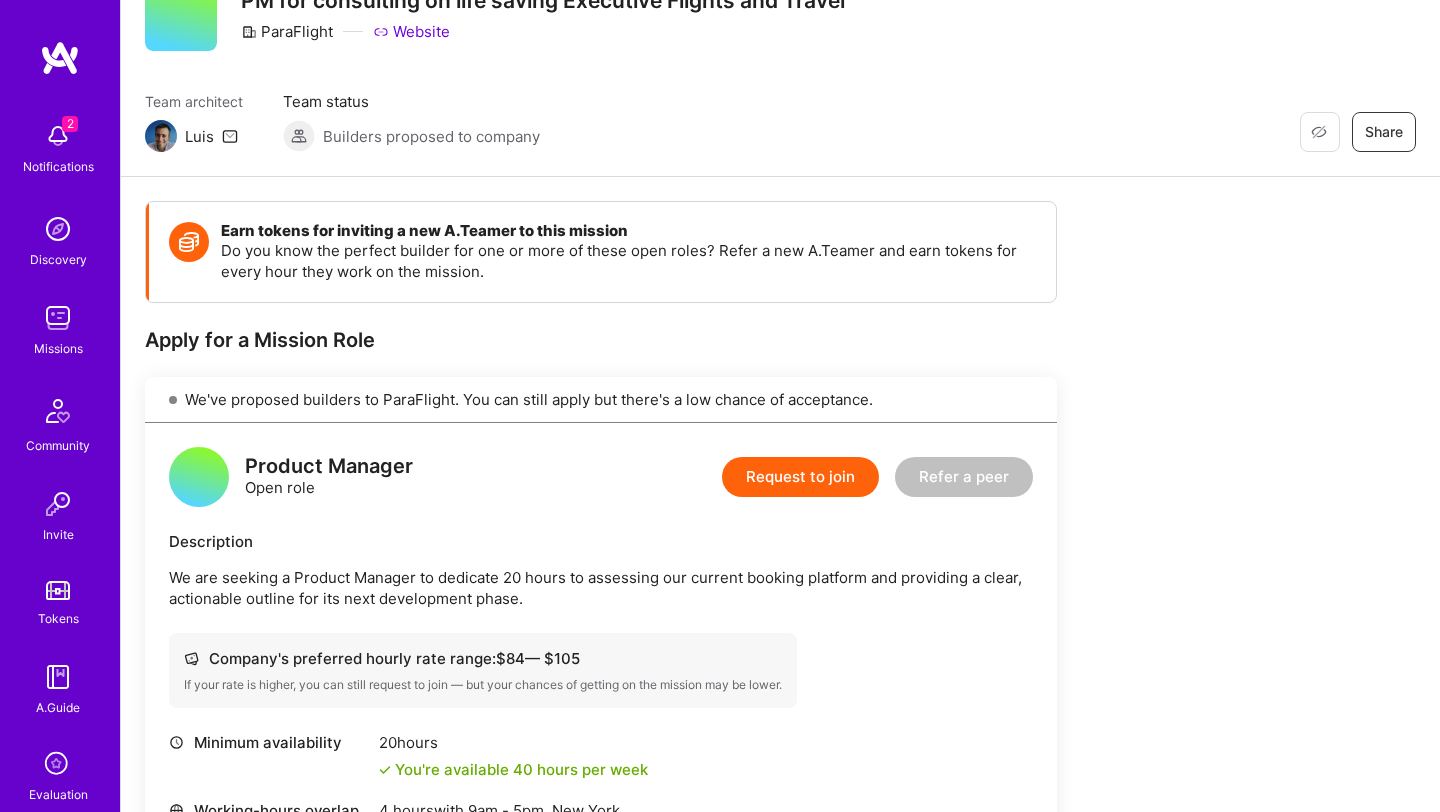 scroll, scrollTop: 0, scrollLeft: 0, axis: both 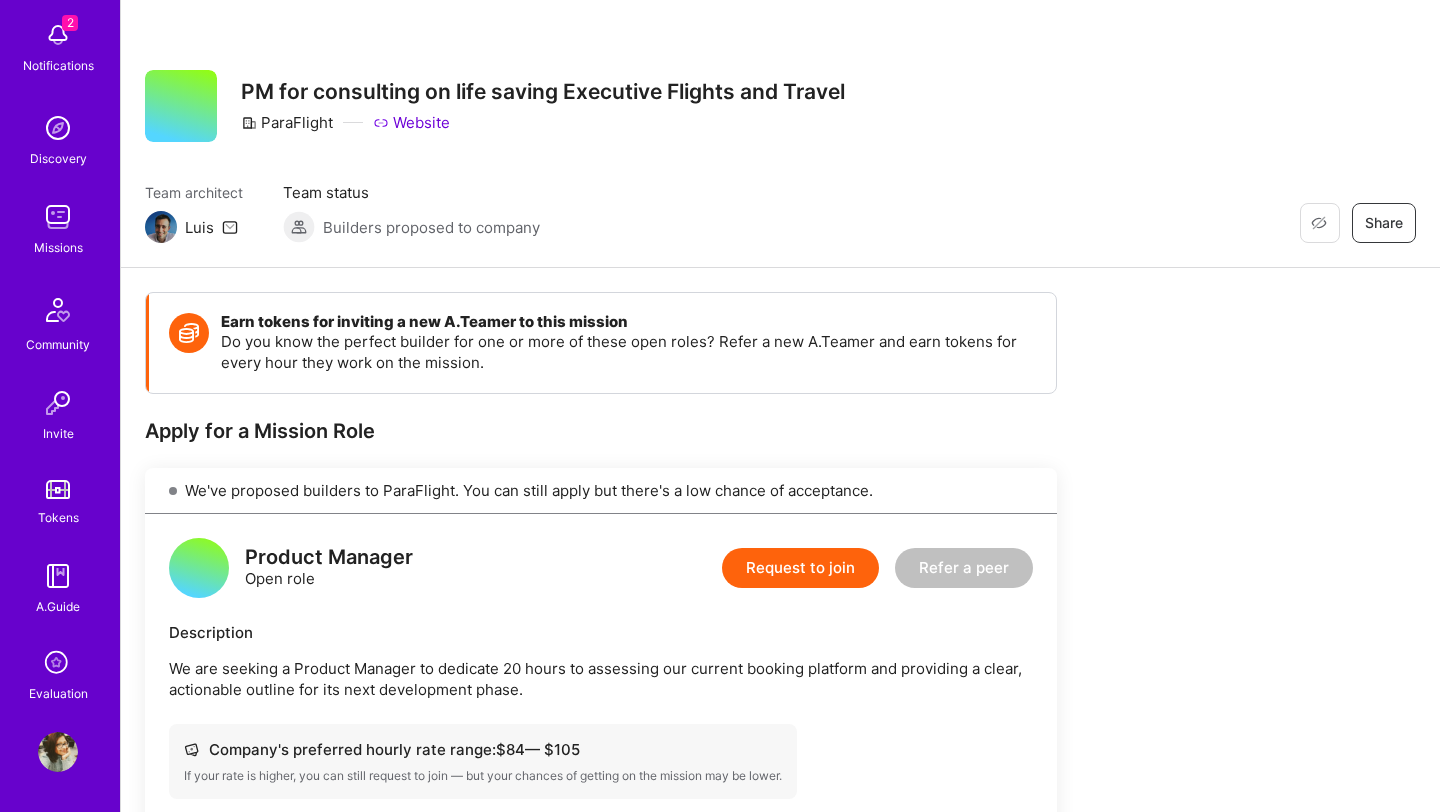 click at bounding box center [58, 752] 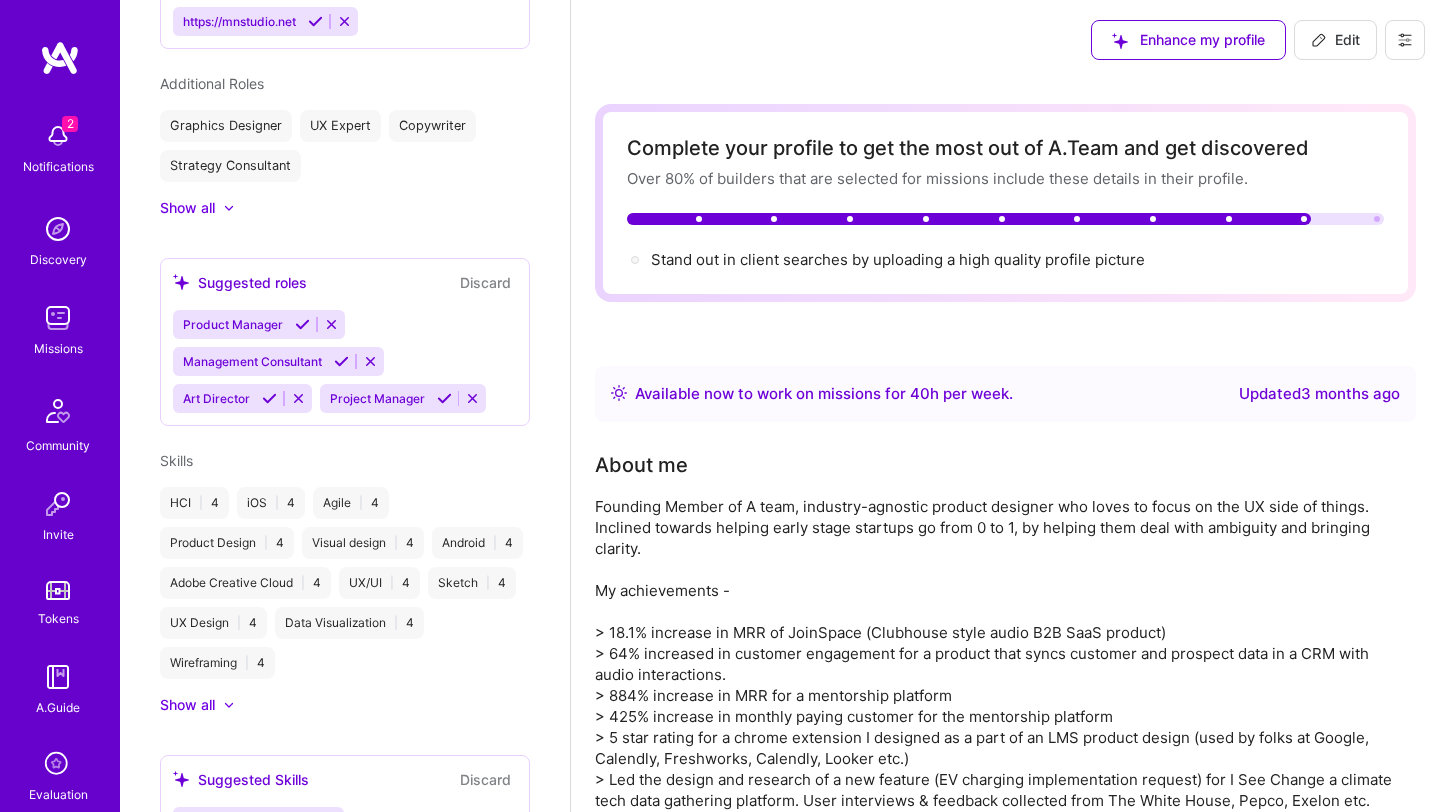 scroll, scrollTop: 1433, scrollLeft: 0, axis: vertical 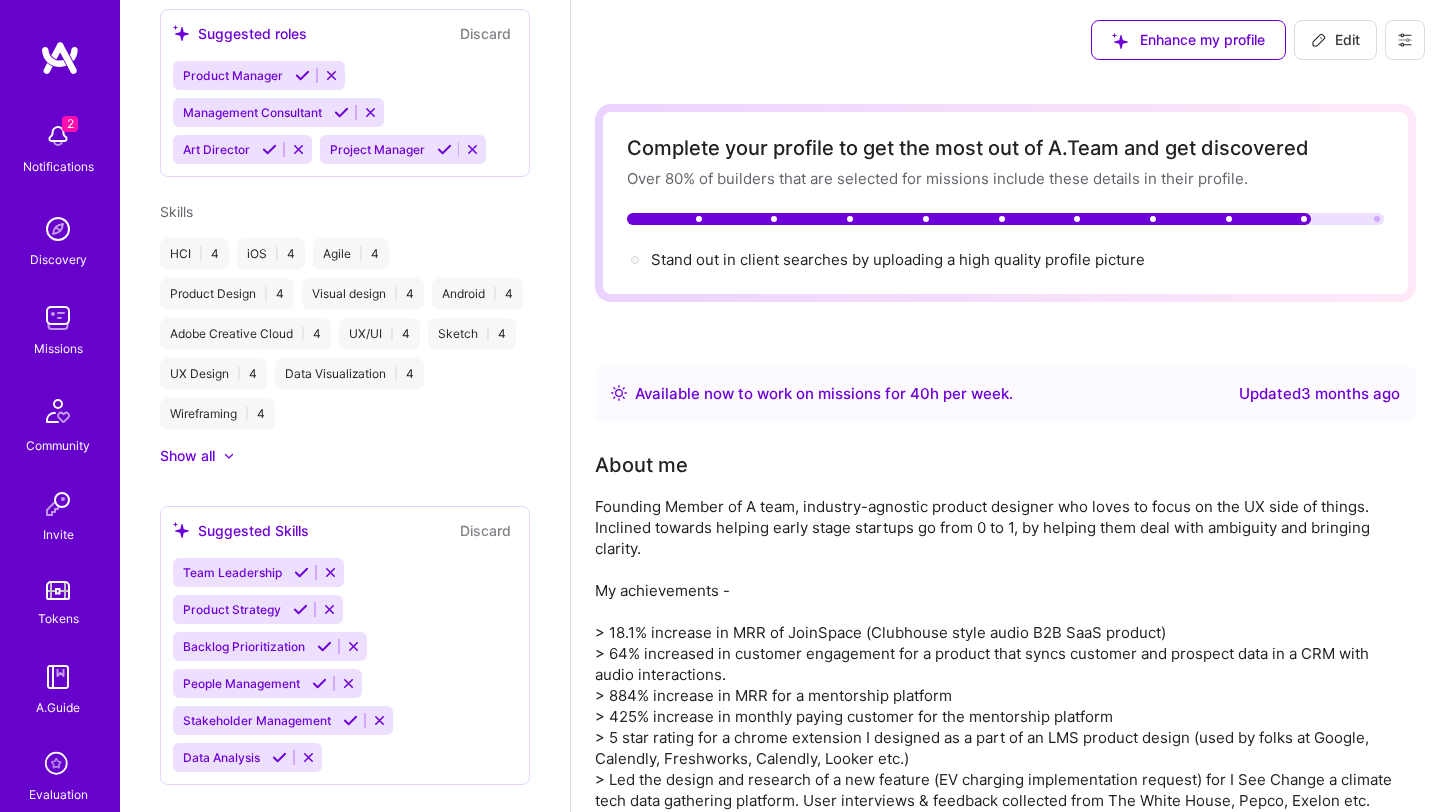 click on "Show all" at bounding box center (187, 456) 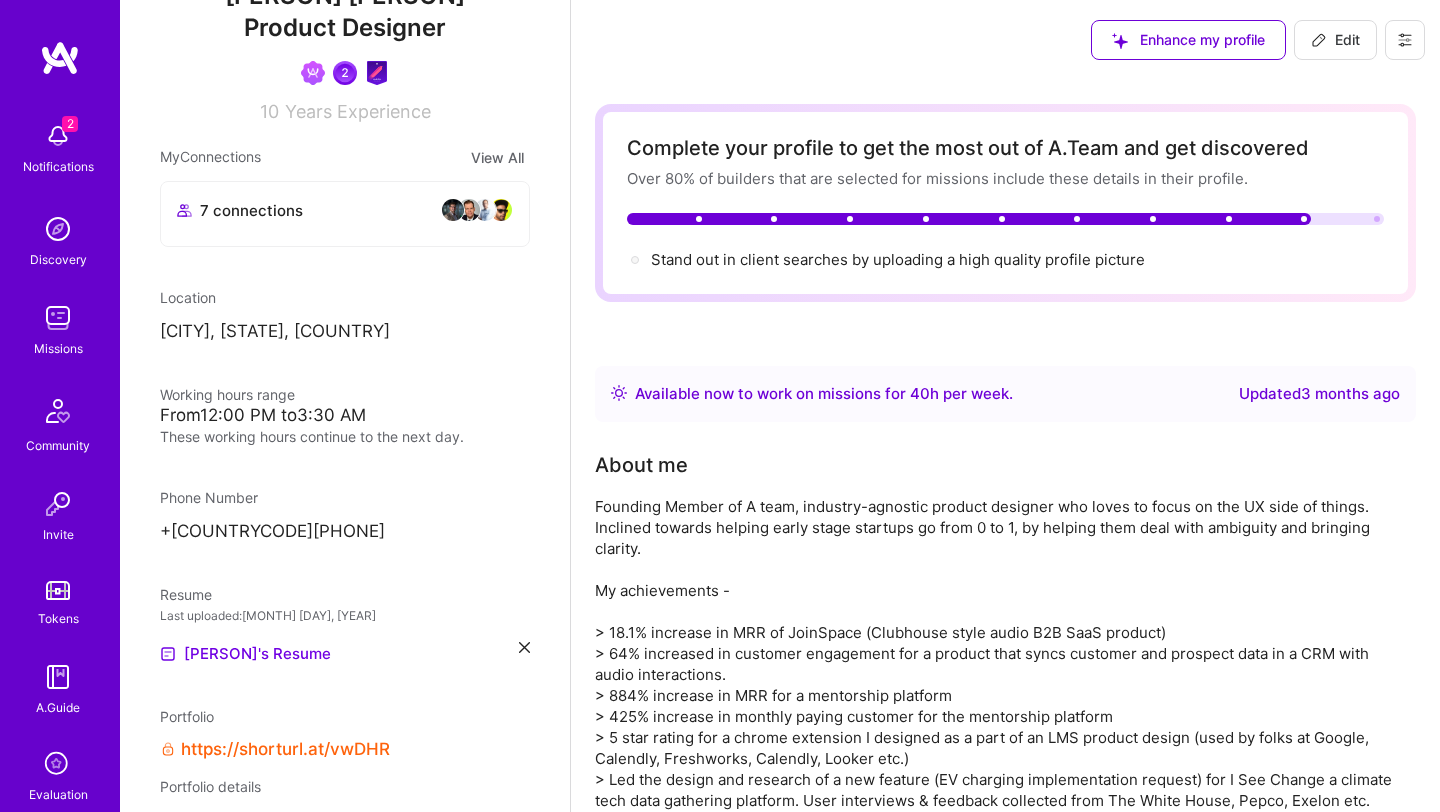 scroll, scrollTop: 0, scrollLeft: 0, axis: both 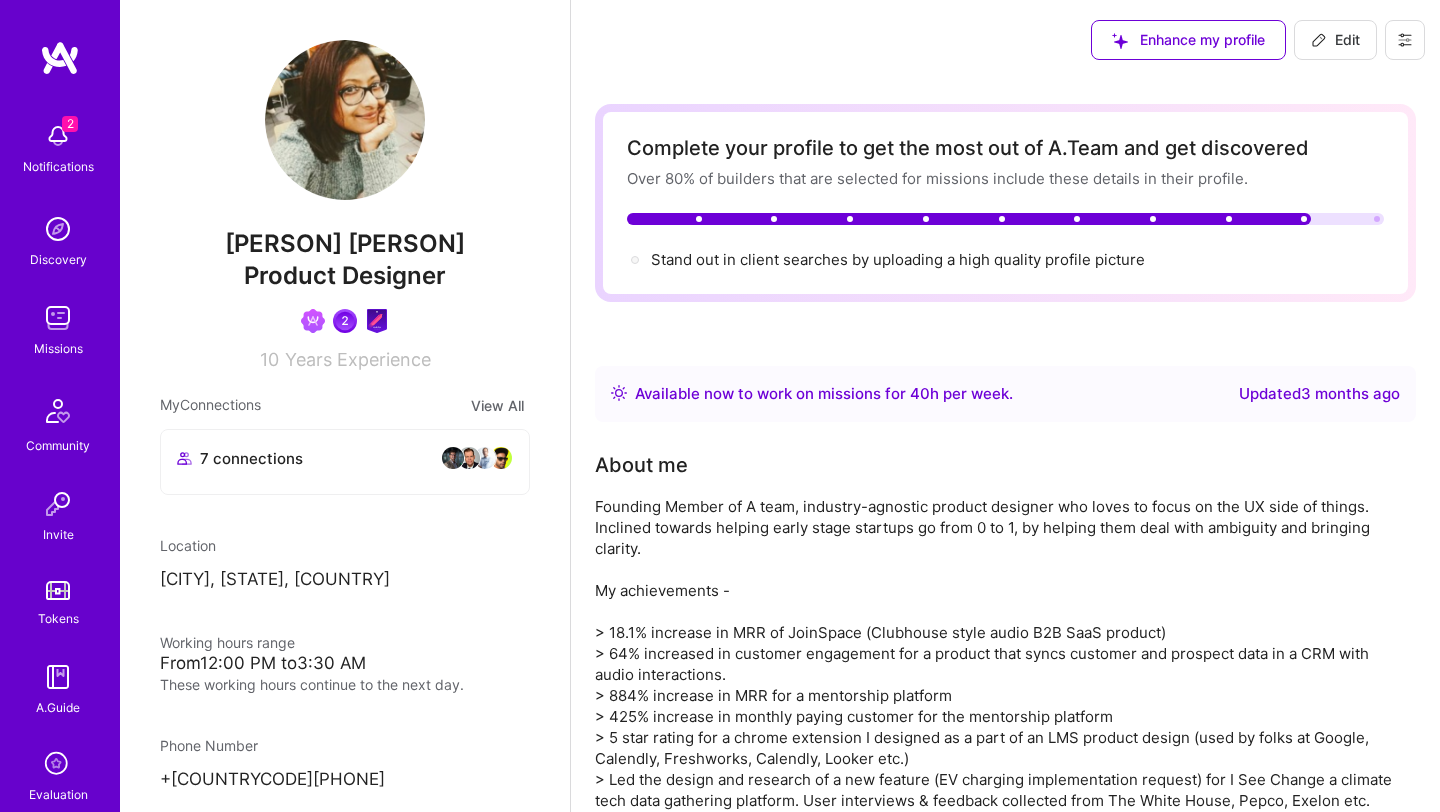 click on "Edit" at bounding box center (1335, 40) 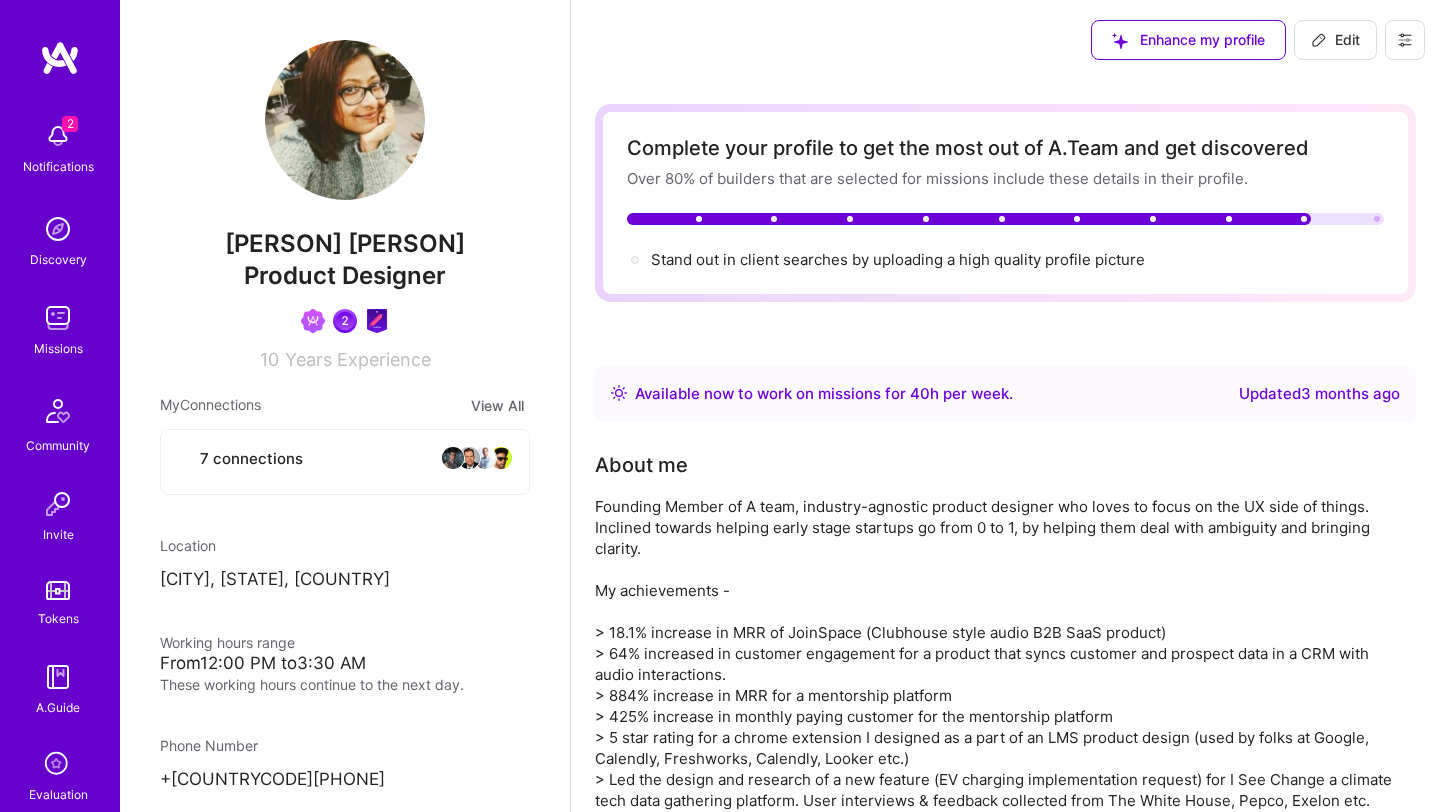 select on "IN" 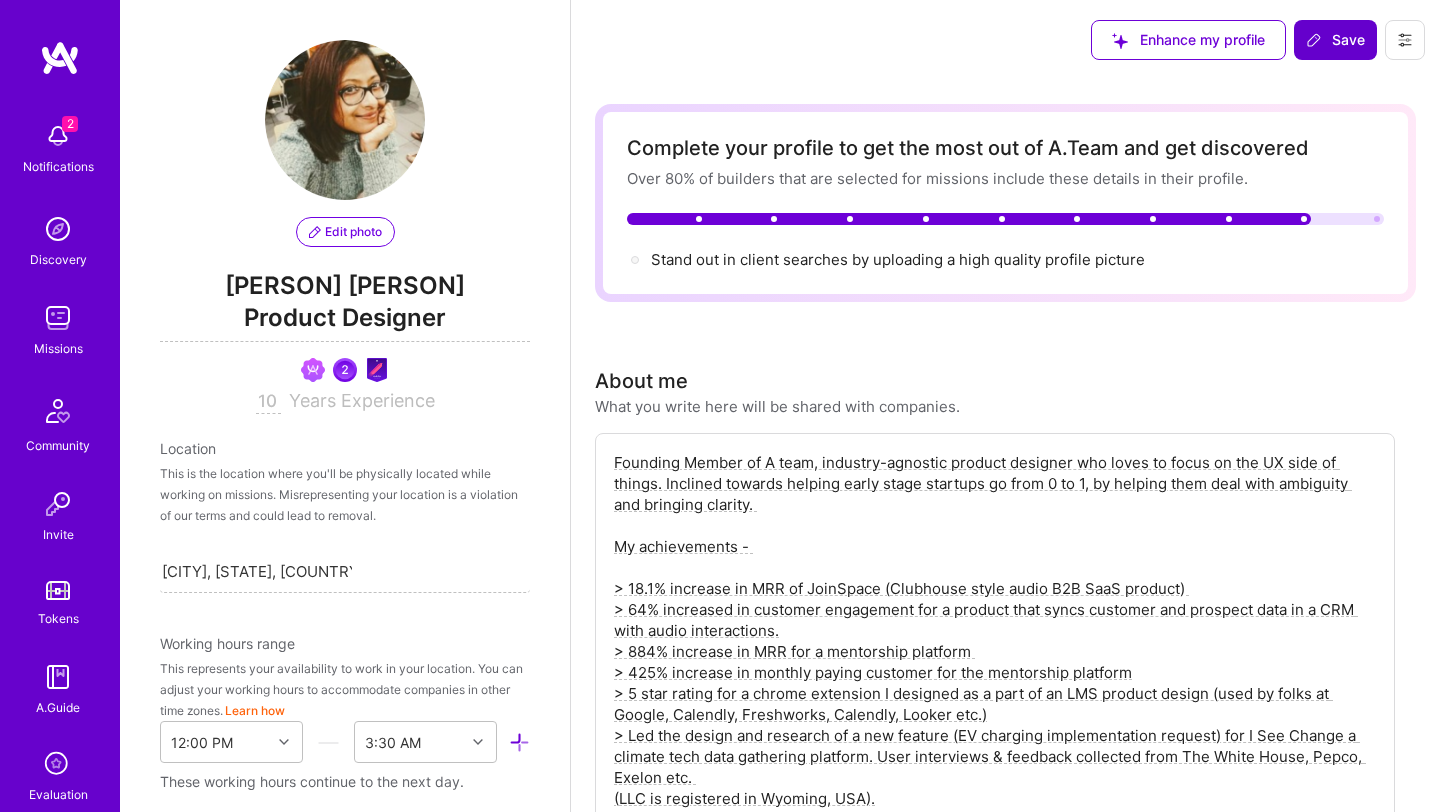scroll, scrollTop: 1290, scrollLeft: 0, axis: vertical 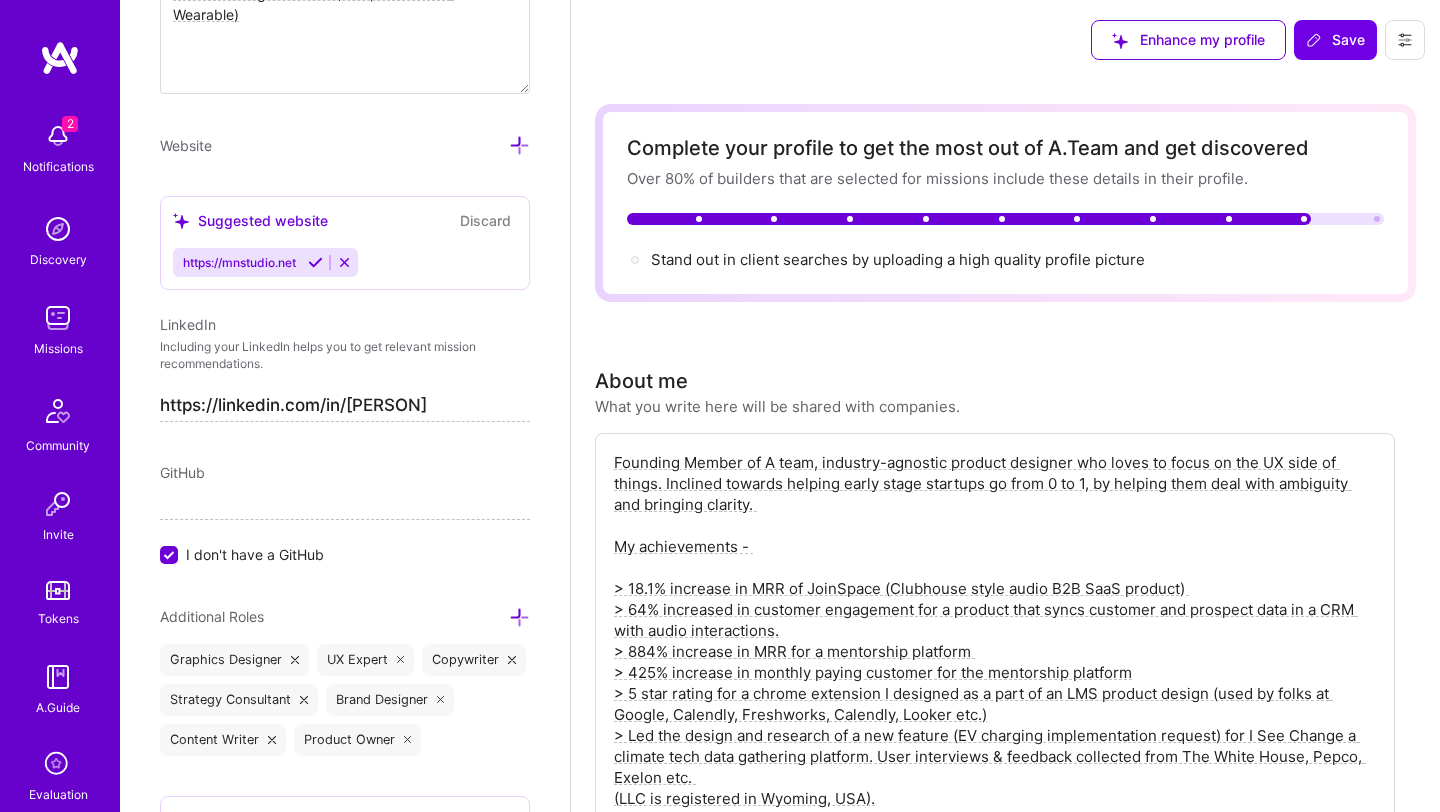 click on "Discard" at bounding box center [485, 220] 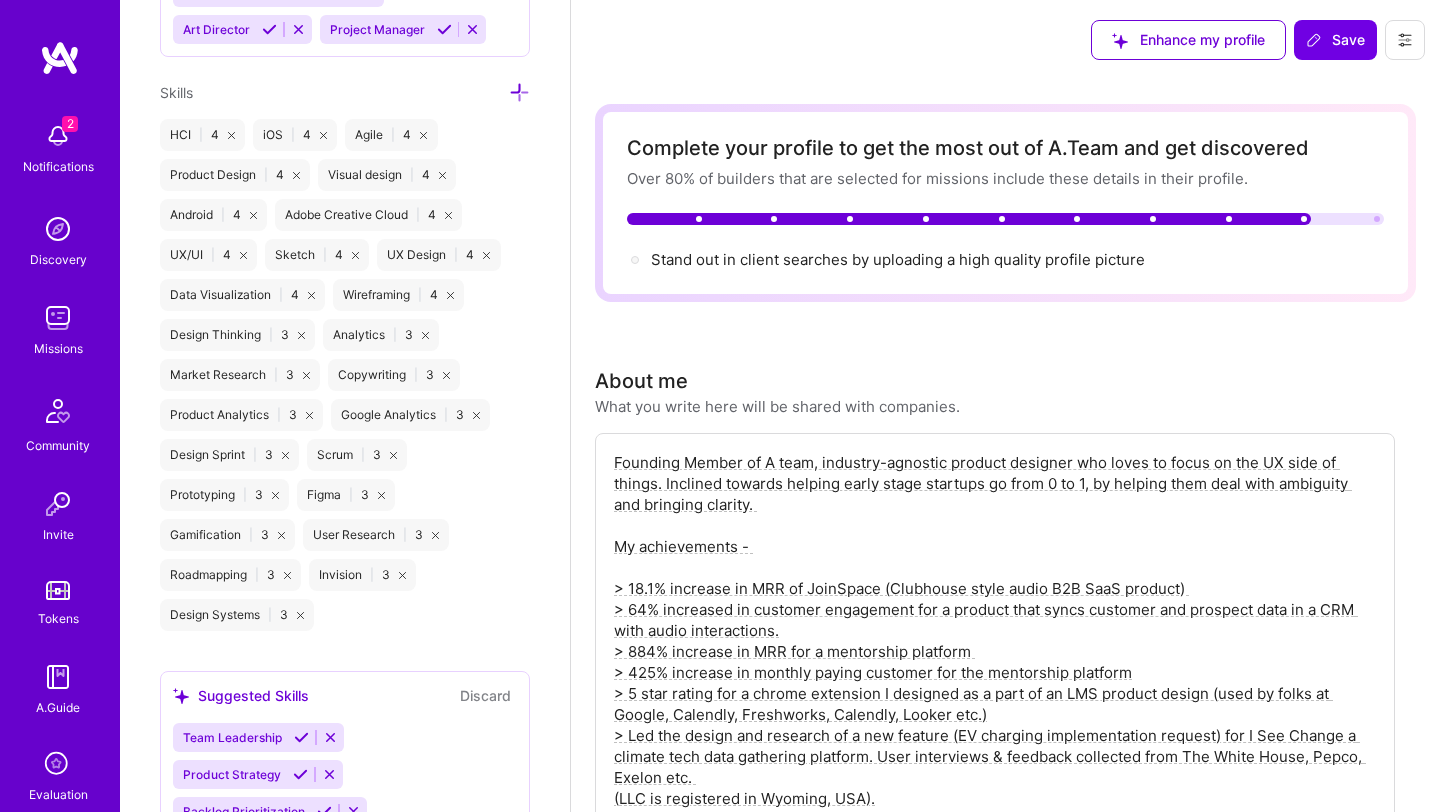 scroll, scrollTop: 2198, scrollLeft: 0, axis: vertical 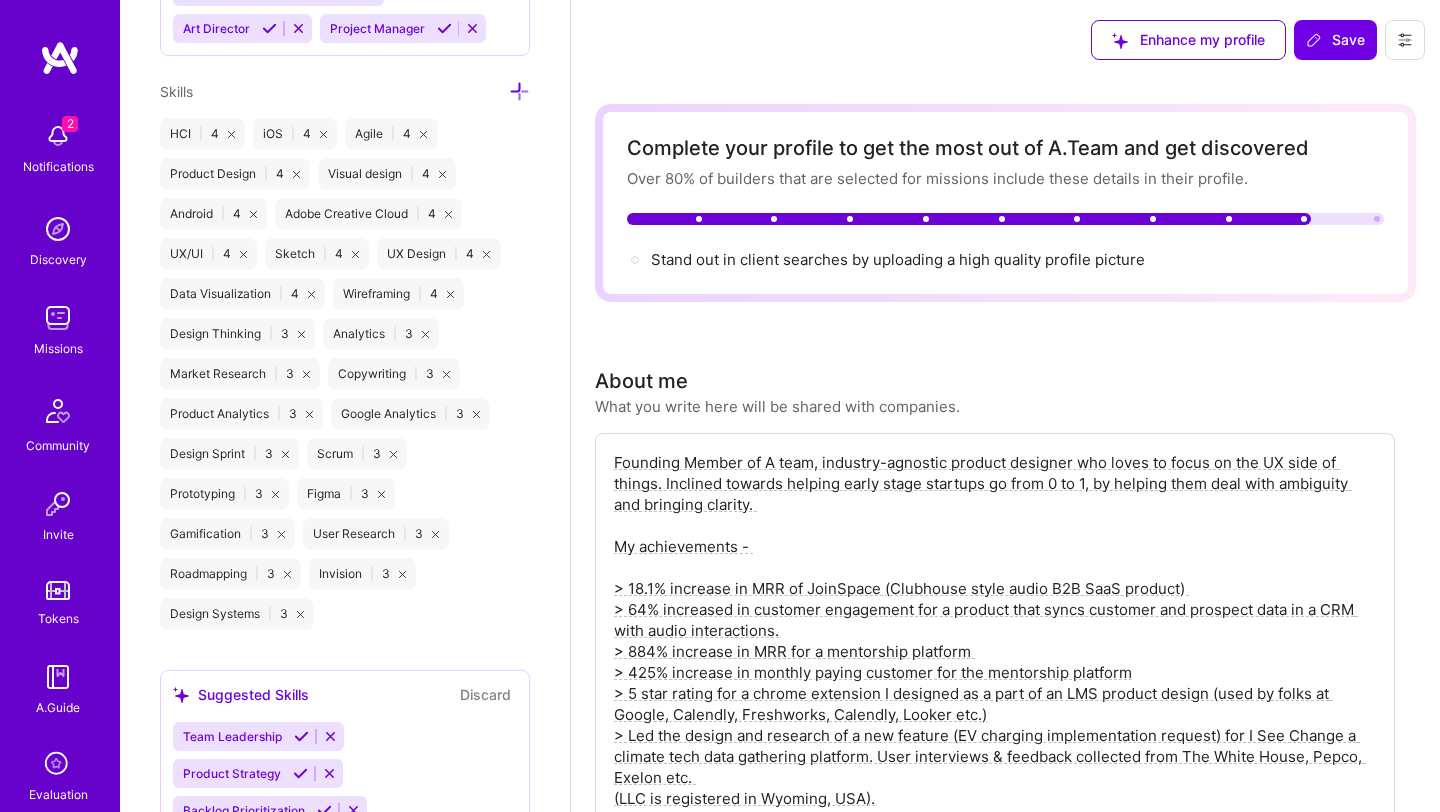 click at bounding box center (519, 91) 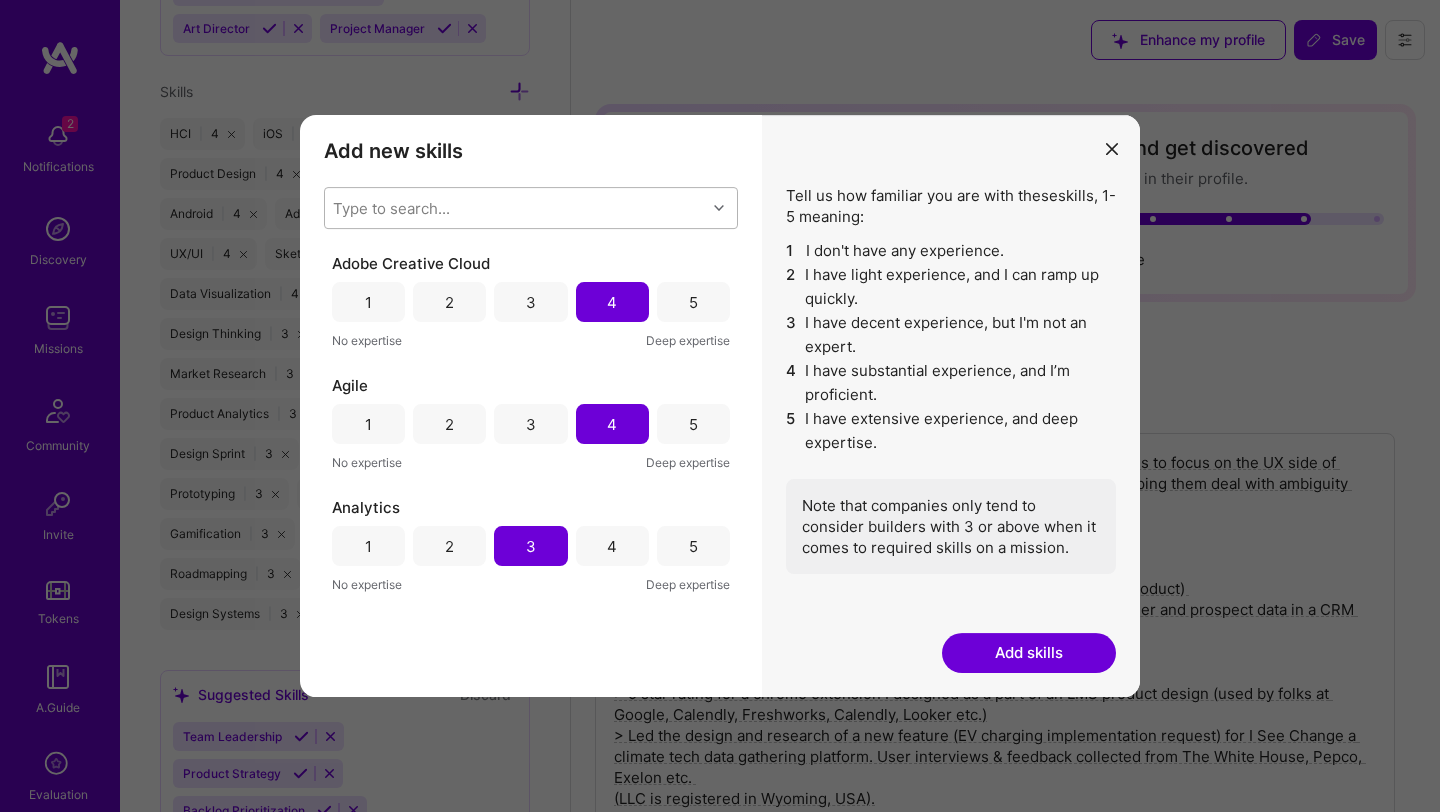 click on "Type to search..." at bounding box center [515, 208] 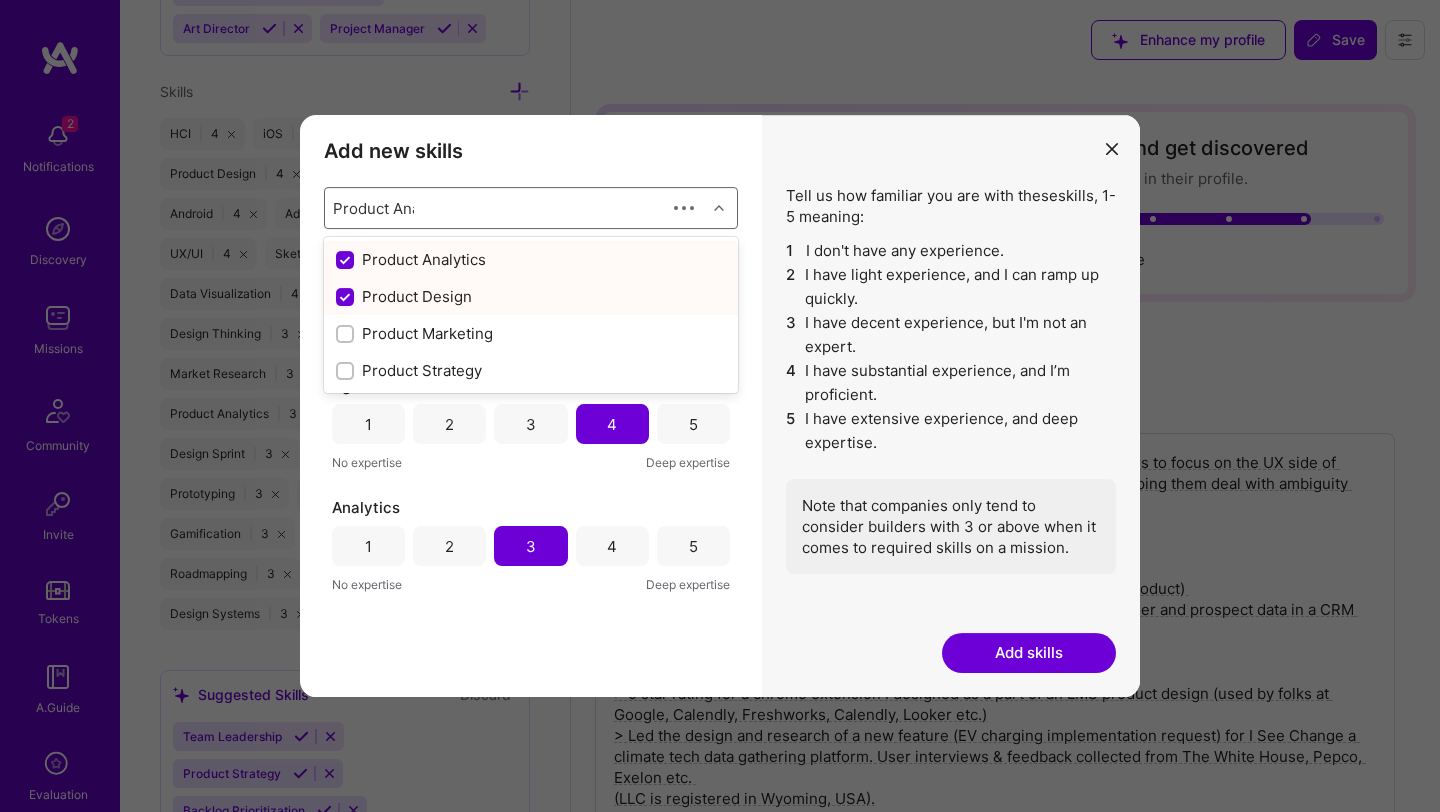 type on "Product Anal" 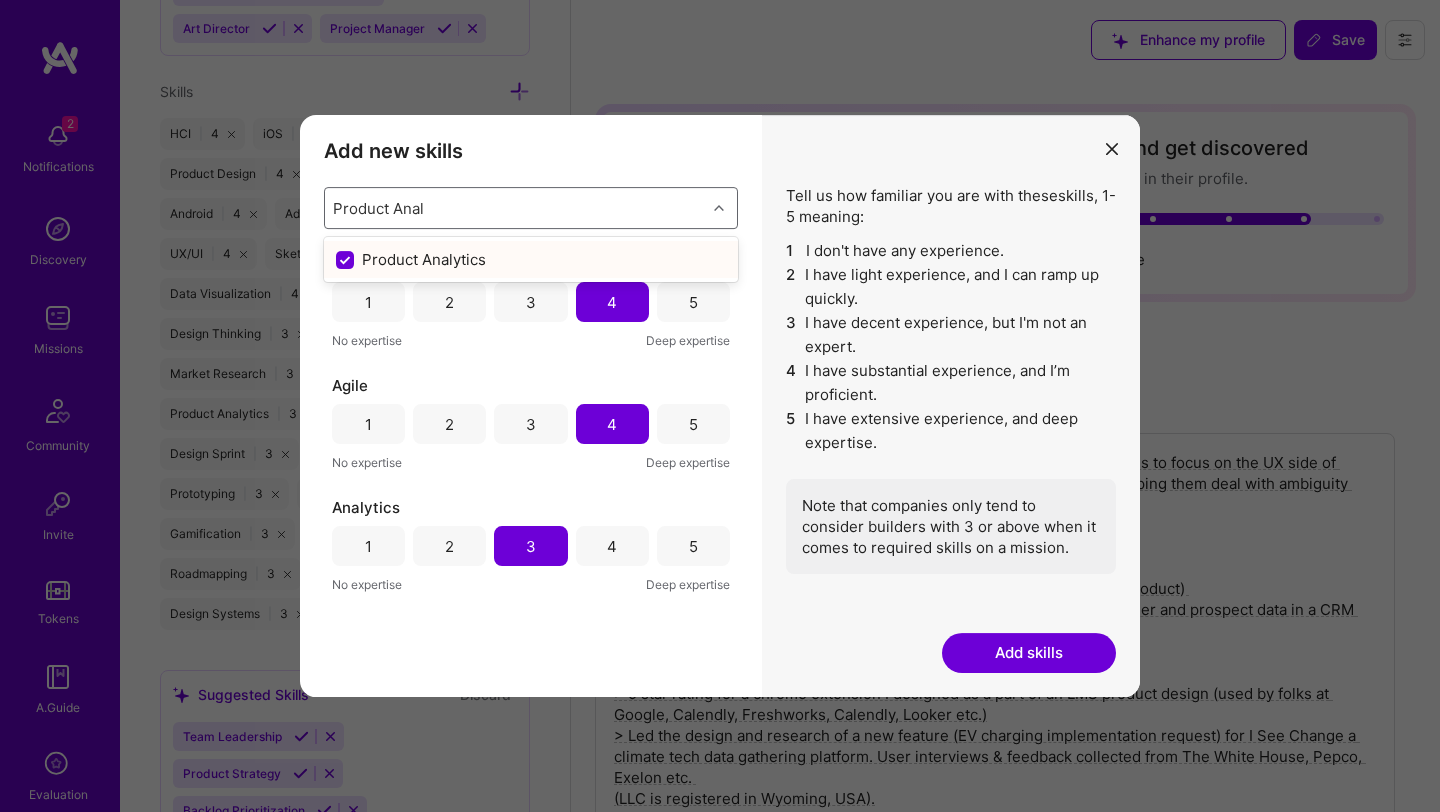 click on "Product Analytics" at bounding box center (531, 259) 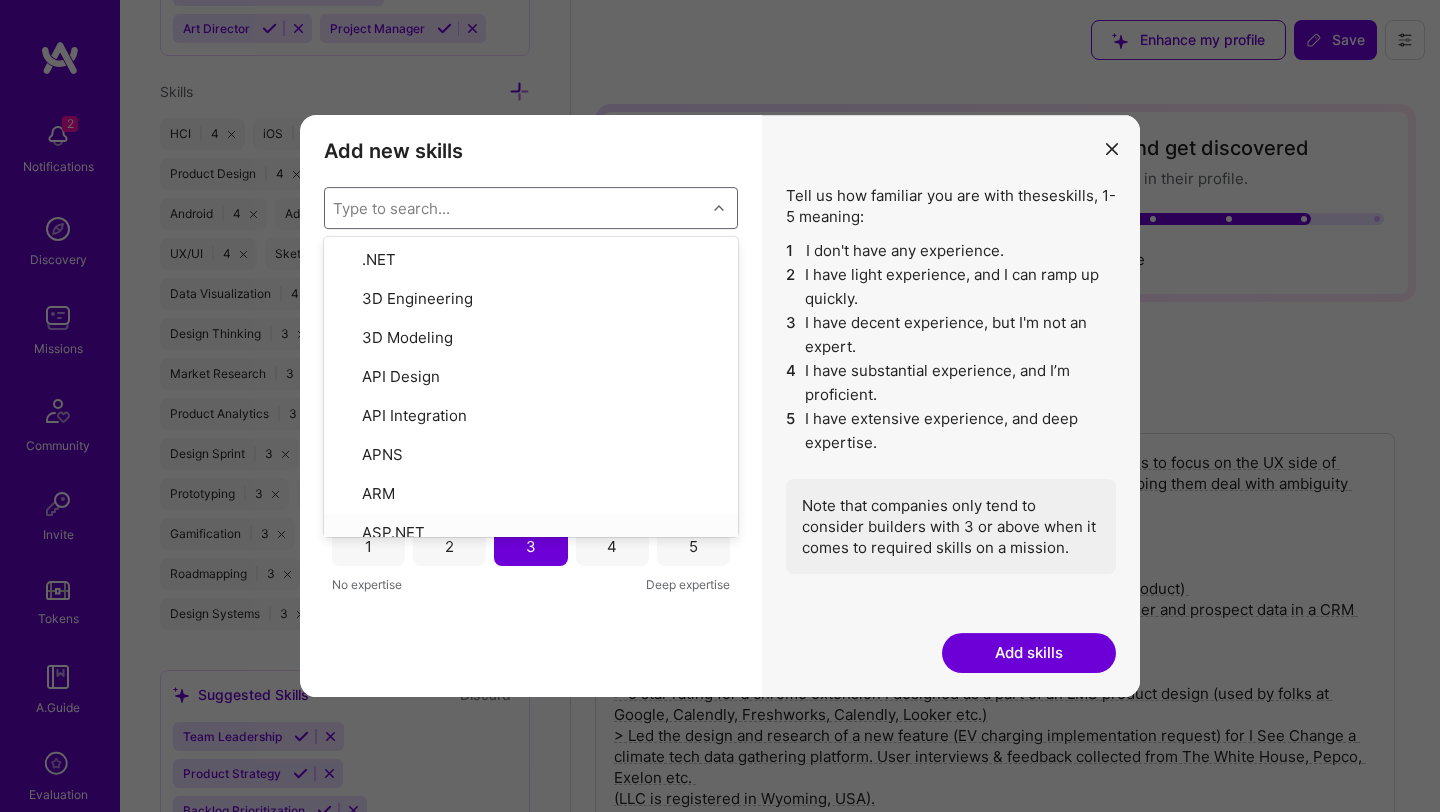 click on "Add new skills Tell us how familiar you are with given skills, using between 1 (No experience) and 5 (Expert). option Product Analytics, deselected. option ASP.NET focused, 8 of 378. 378 results available. Use Up and Down to choose options, press Enter to select the currently focused option, press Escape to exit the menu, press Tab to select the option and exit the menu. Type to search... .NET 3D Engineering 3D Modeling API Design API Integration APNS ARM ASP.NET AWS AWS Aurora AWS BETA AWS CDK AWS CloudFormation AWS Lambda AWS Neptune AWS RDS Ada Adobe Creative Cloud Adobe Experience Manager Affiliate Marketing Agile Agora Airflow Airtable Algorithm Design Amazon Athena Amplitude Analytics Android Angular Angular.js Ansible Apache Kafka Apex (Salesforce) Apollo App Clip (iOS) ArangoDB Artifactory Artificial Intelligence (AI) Assembly Async.io Aurelia Authentication Automated Testing Azure BLE (Bluetooth) Babylon.js Backbone.js Backlog Prioritization BigQuery Blockchain / Crypto Blog Bloomreach Bootstrap JS C" at bounding box center (531, 406) 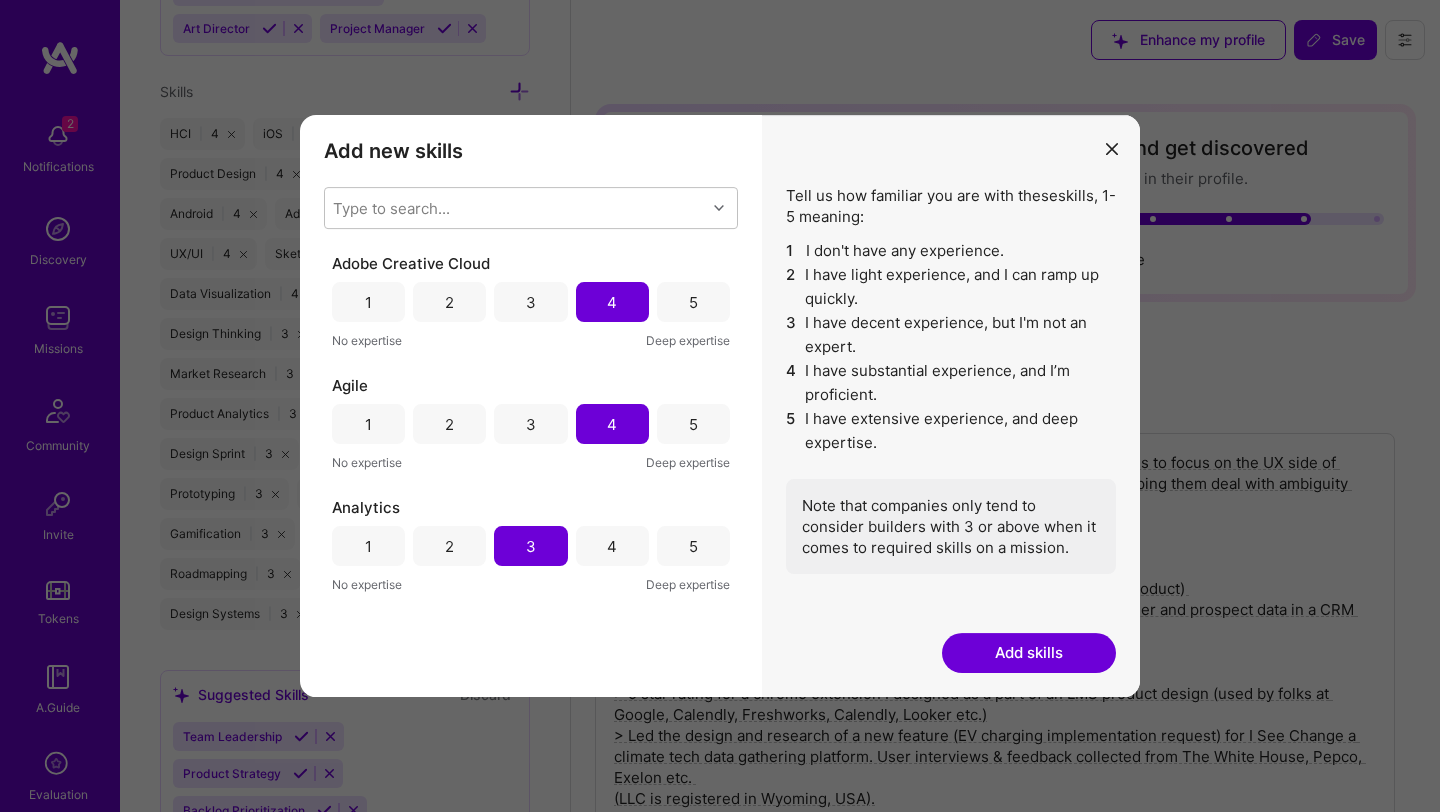 click on "4" at bounding box center (612, 546) 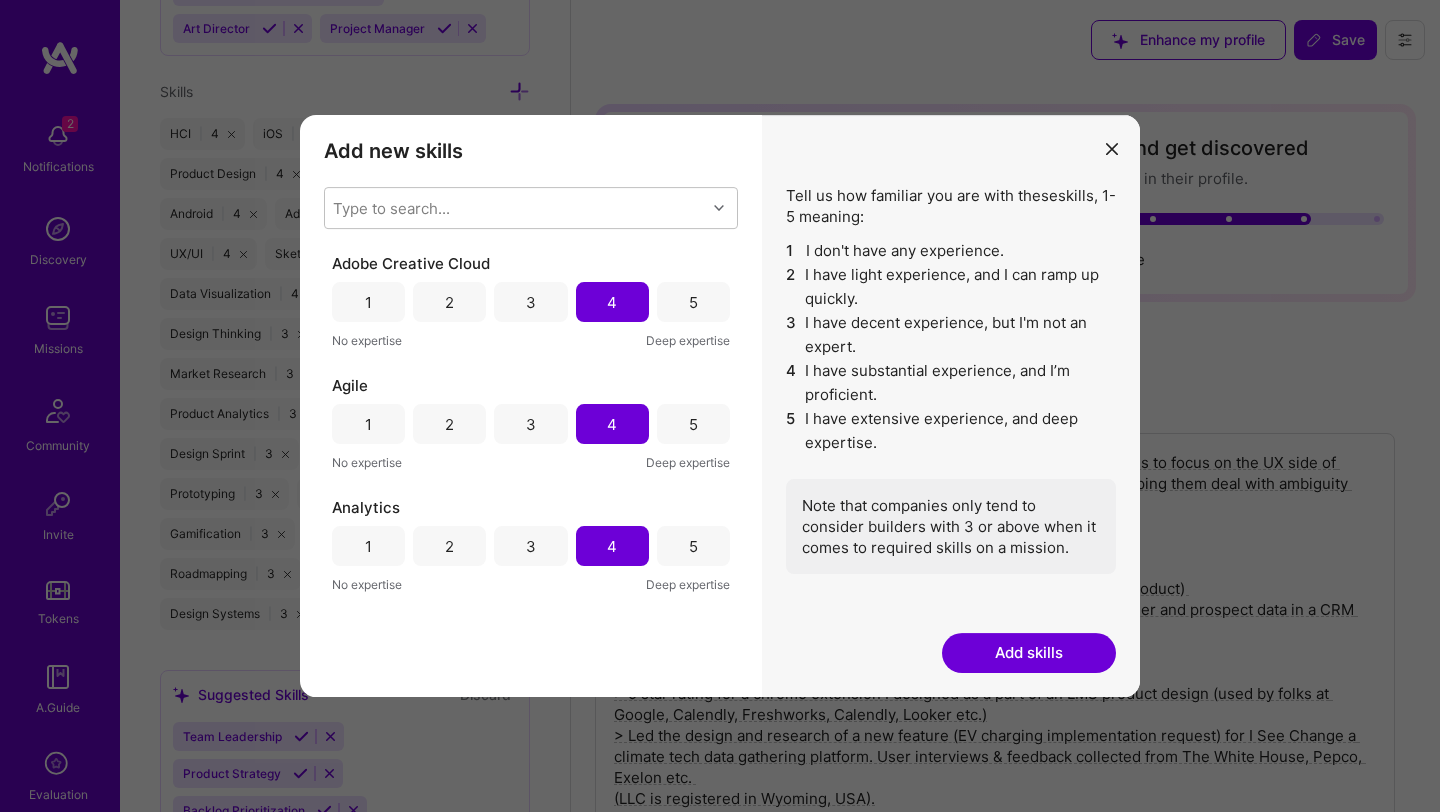 click on "Add skills" at bounding box center (1029, 653) 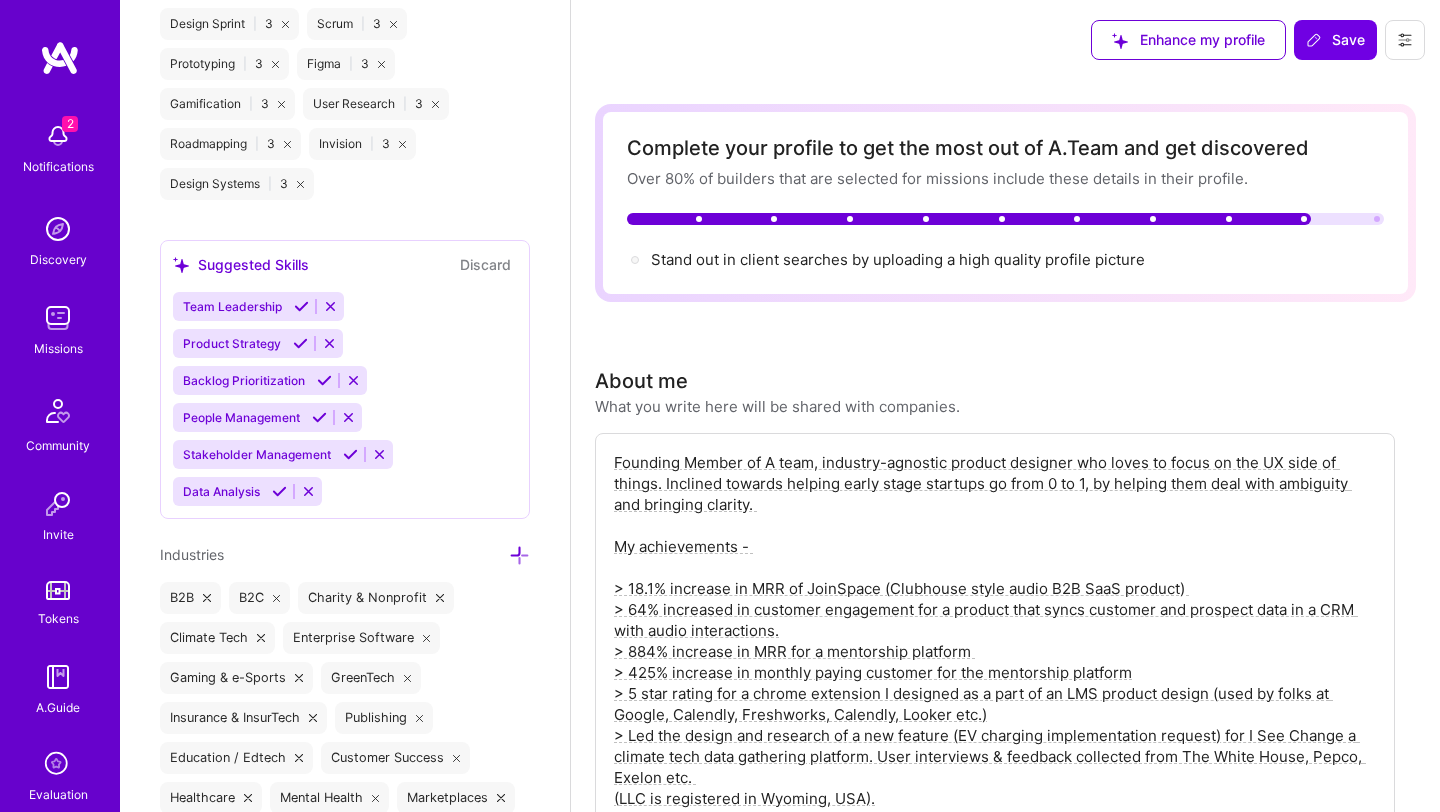 scroll, scrollTop: 3324, scrollLeft: 0, axis: vertical 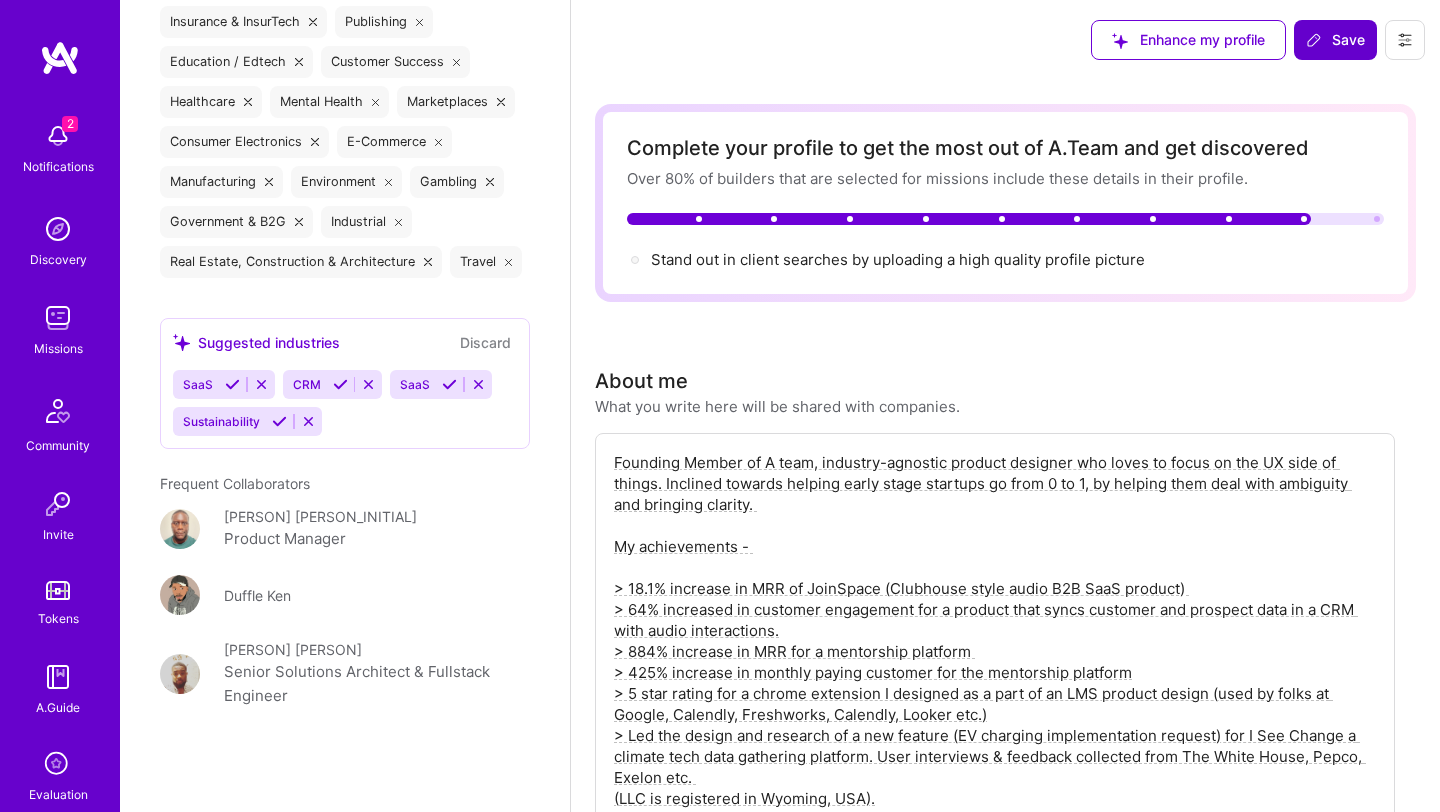 click on "Save" at bounding box center (1335, 40) 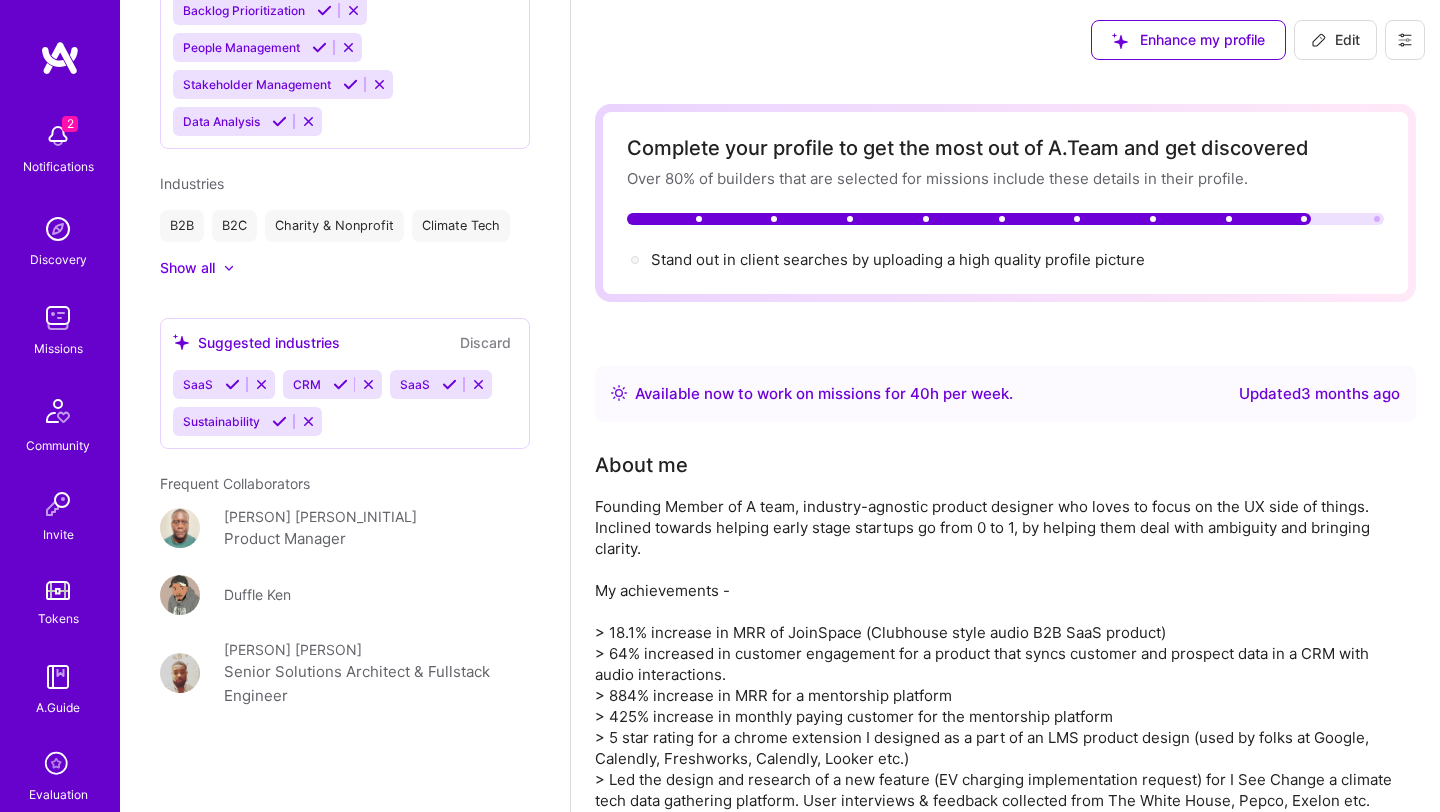scroll, scrollTop: 2269, scrollLeft: 0, axis: vertical 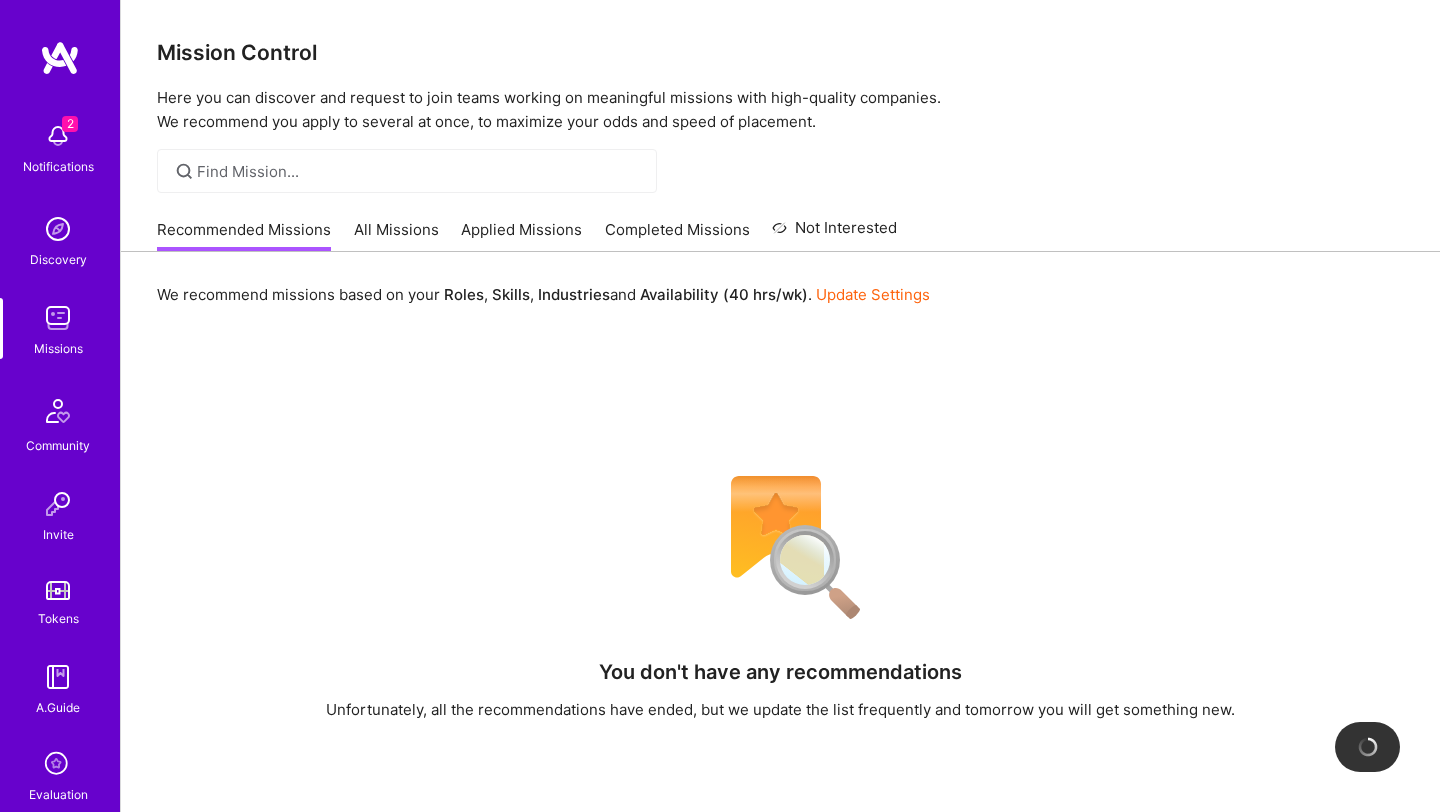 click on "All Missions" at bounding box center (396, 235) 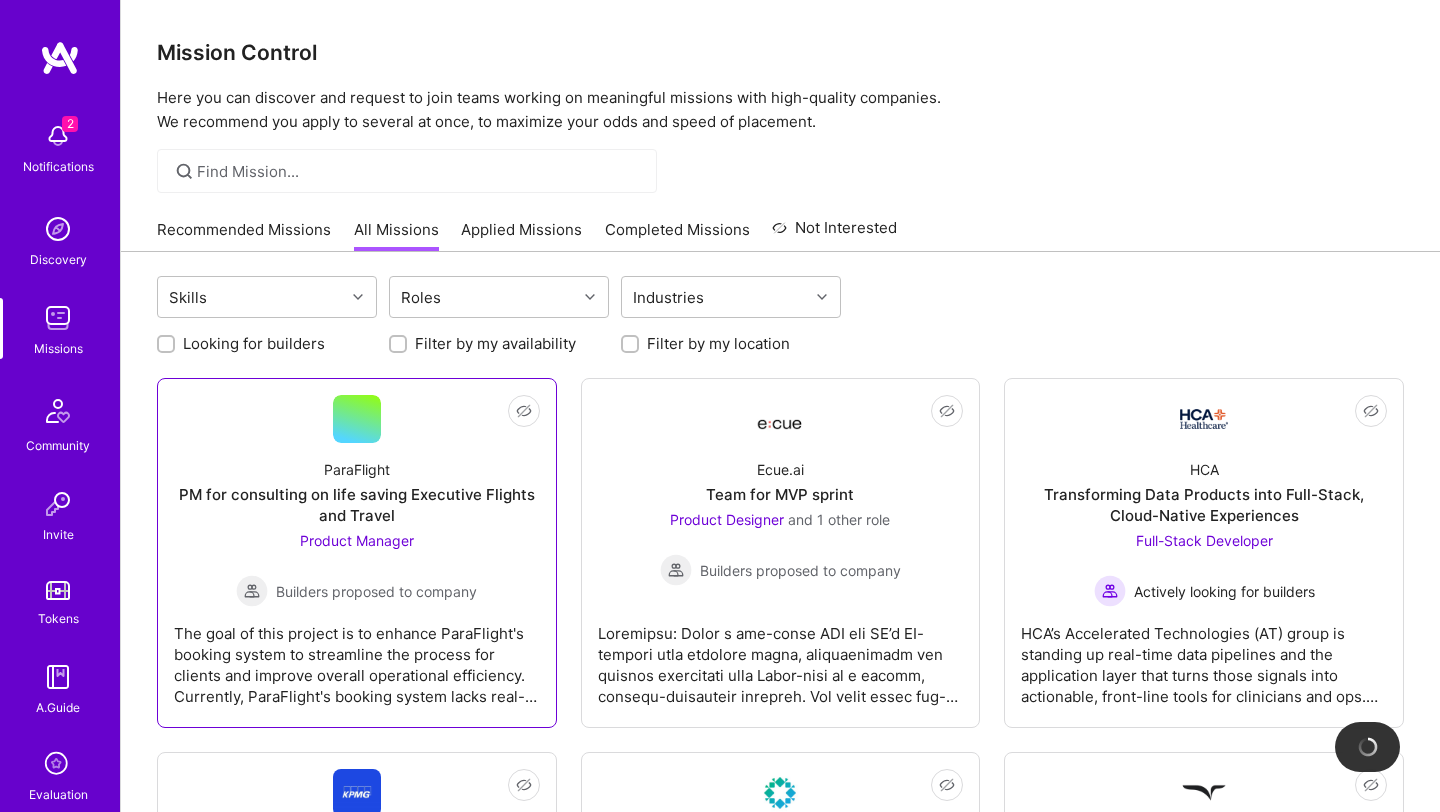 click on "The goal of this project is to enhance ParaFlight's booking system to streamline the process for clients and improve overall operational efficiency. Currently, ParaFlight's booking system lacks real-time updates and customization options, leading to inefficiencies in booking private jet and helicopter services. The project involves improving the booking platform with real-time availability updates, personalized customization features, and seamless integrations. We are looking for a Product Manager to ensure a user-friendly interface that meets client needs effectively." at bounding box center (357, 657) 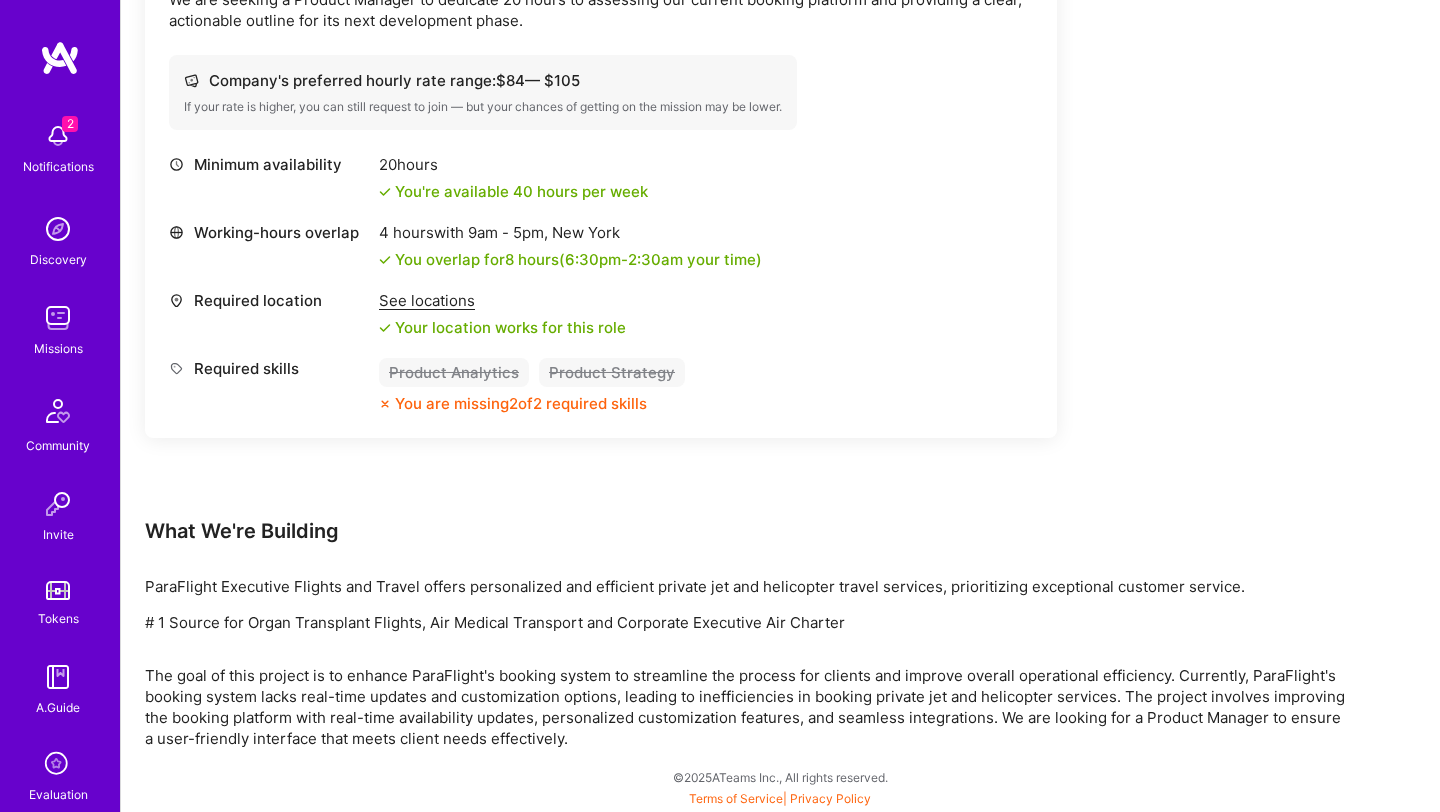 scroll, scrollTop: 0, scrollLeft: 0, axis: both 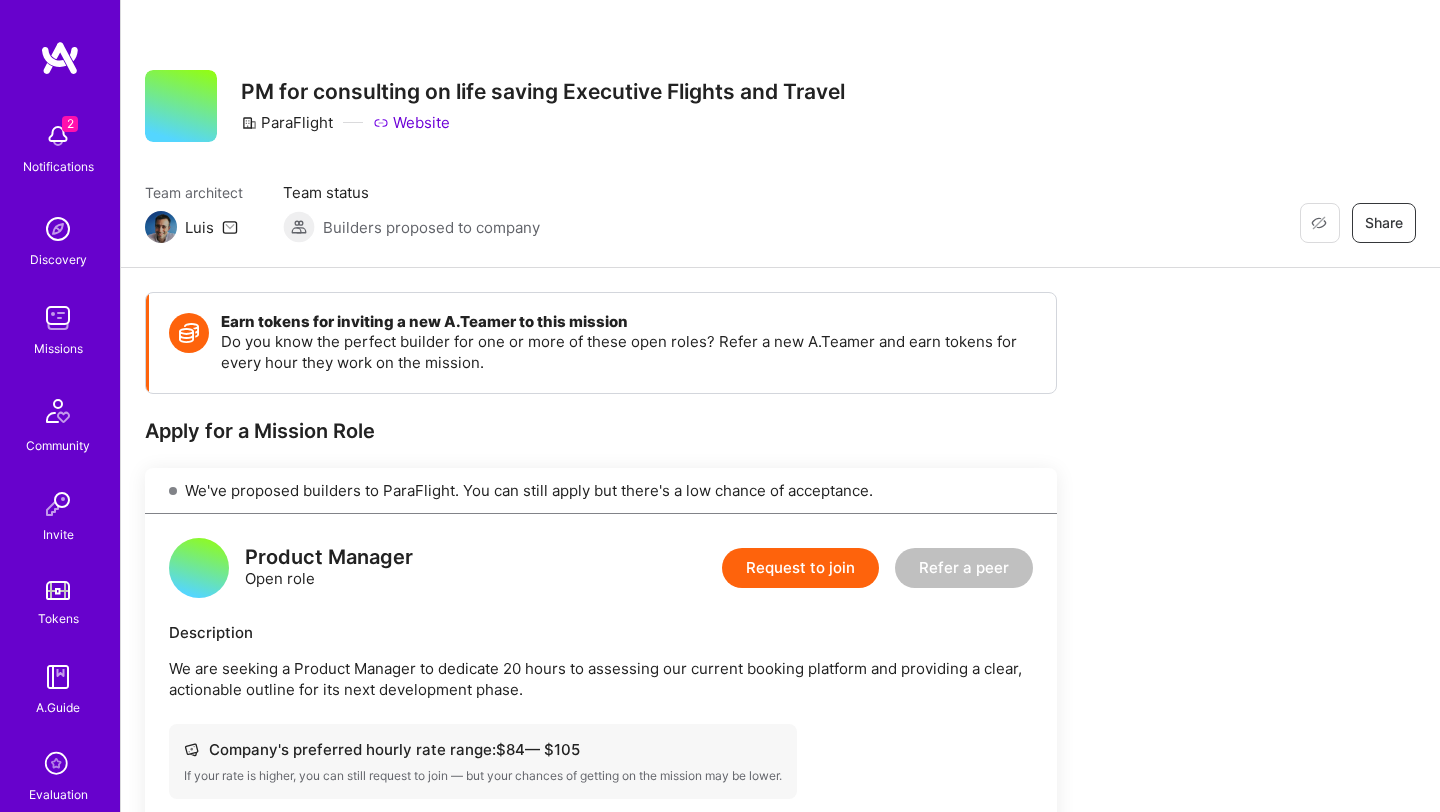 click on "Website" at bounding box center [411, 122] 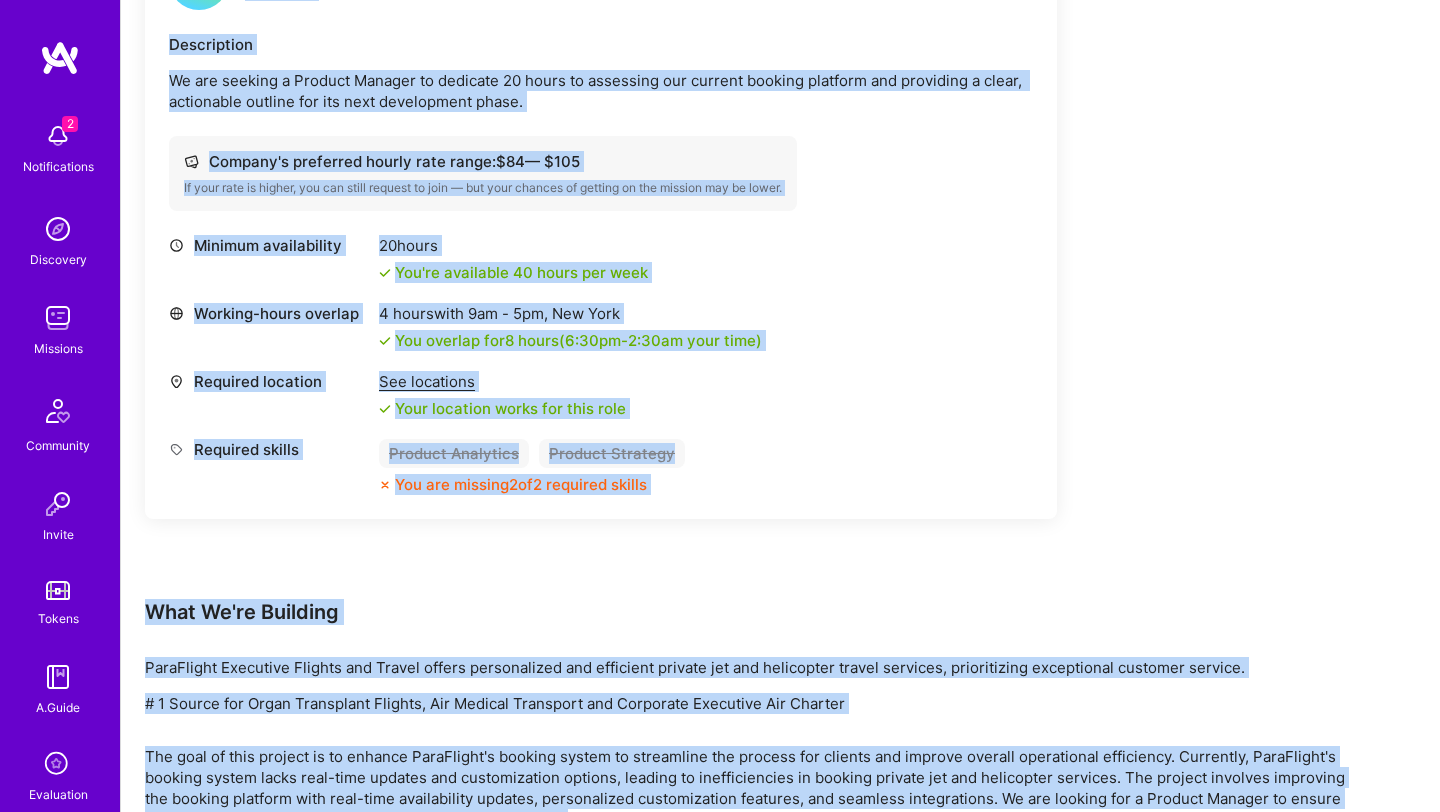 scroll, scrollTop: 669, scrollLeft: 0, axis: vertical 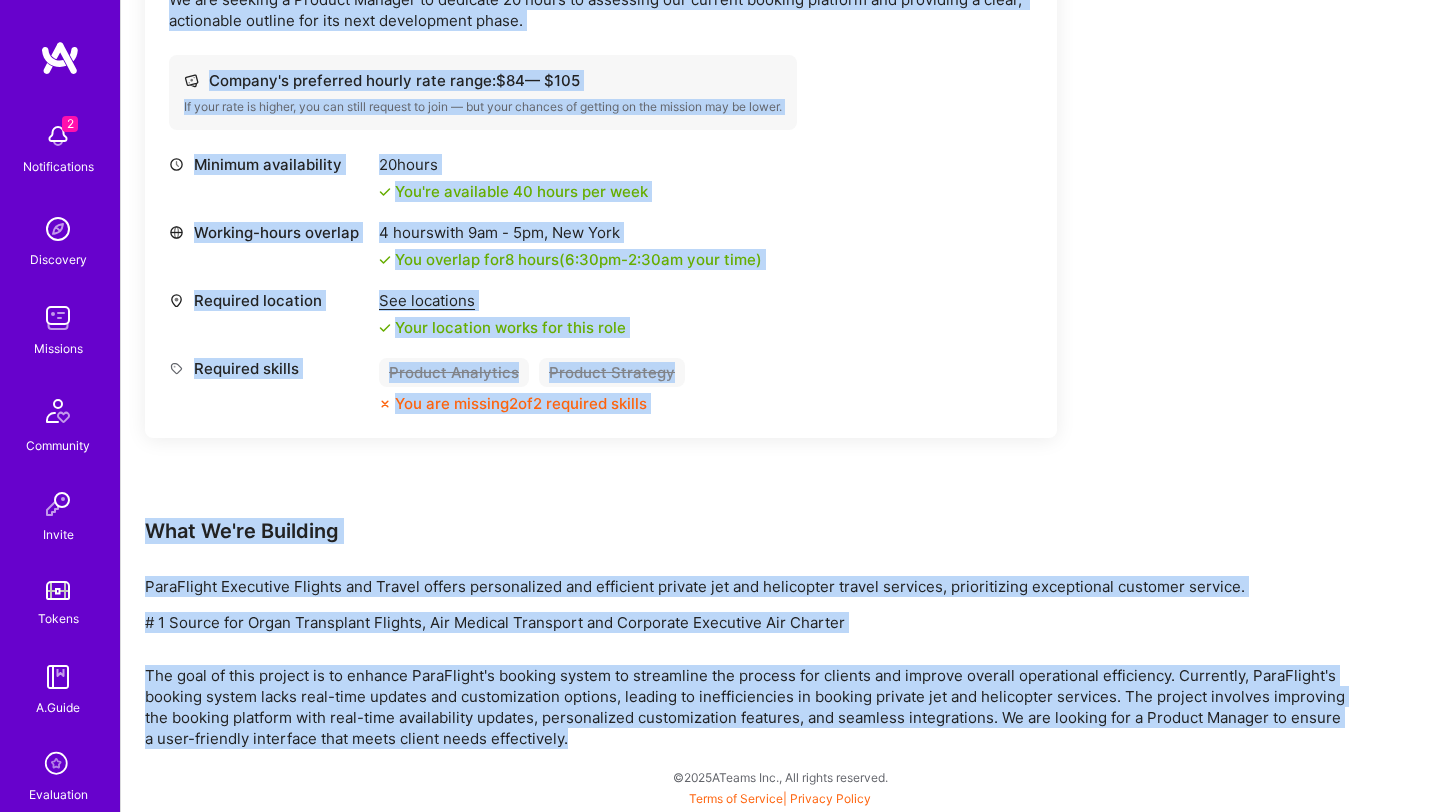 drag, startPoint x: 242, startPoint y: 90, endPoint x: 554, endPoint y: 811, distance: 785.6112 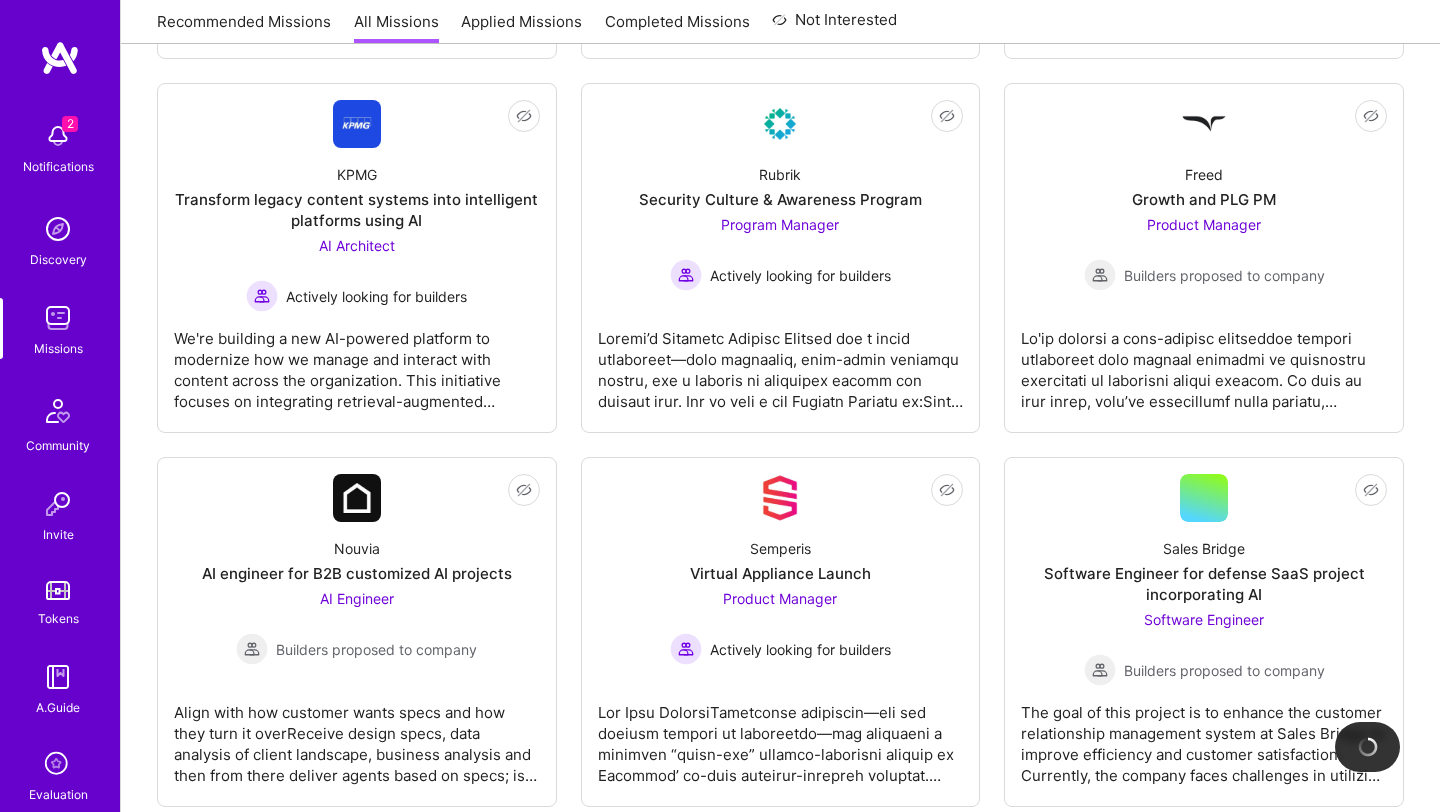 scroll, scrollTop: 0, scrollLeft: 0, axis: both 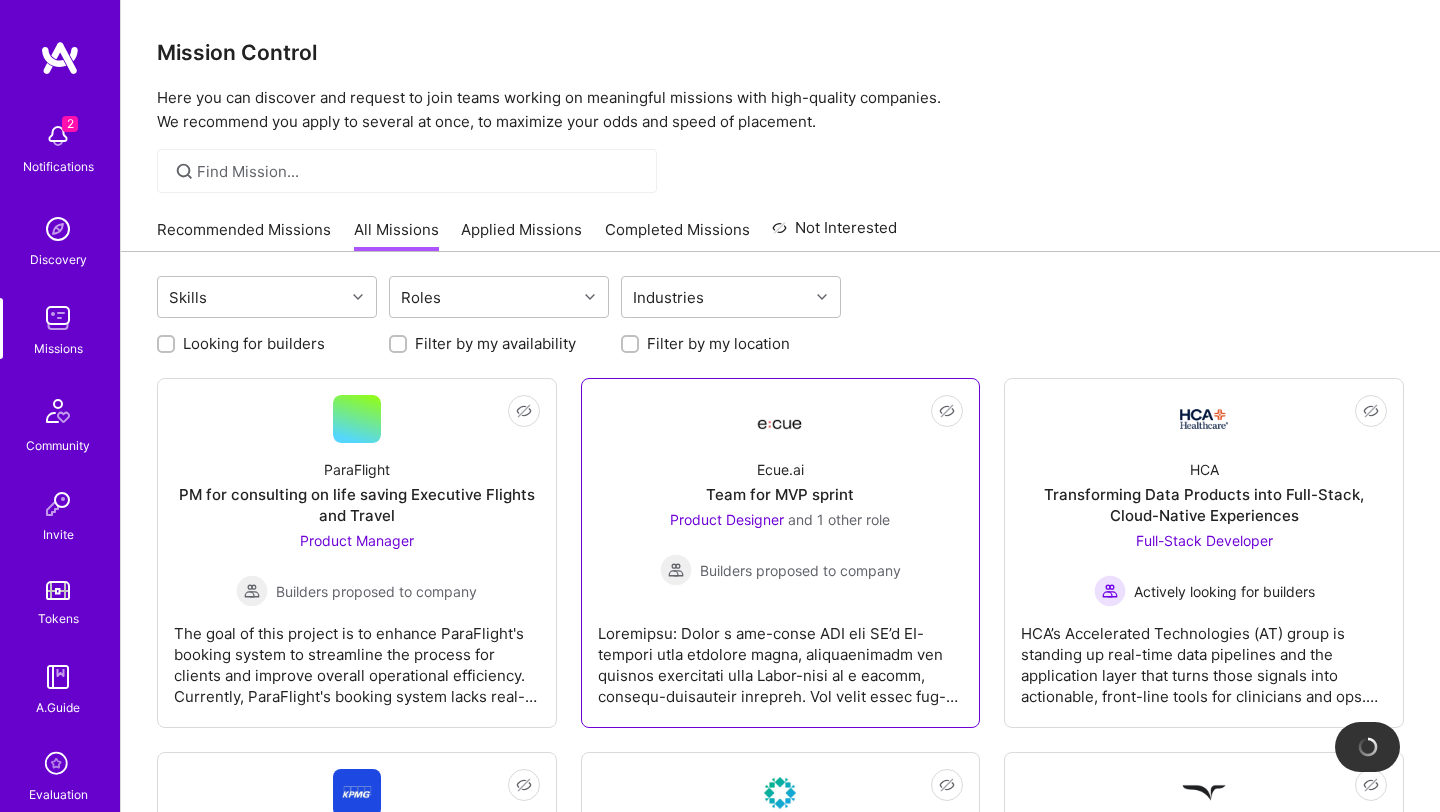 click at bounding box center (781, 657) 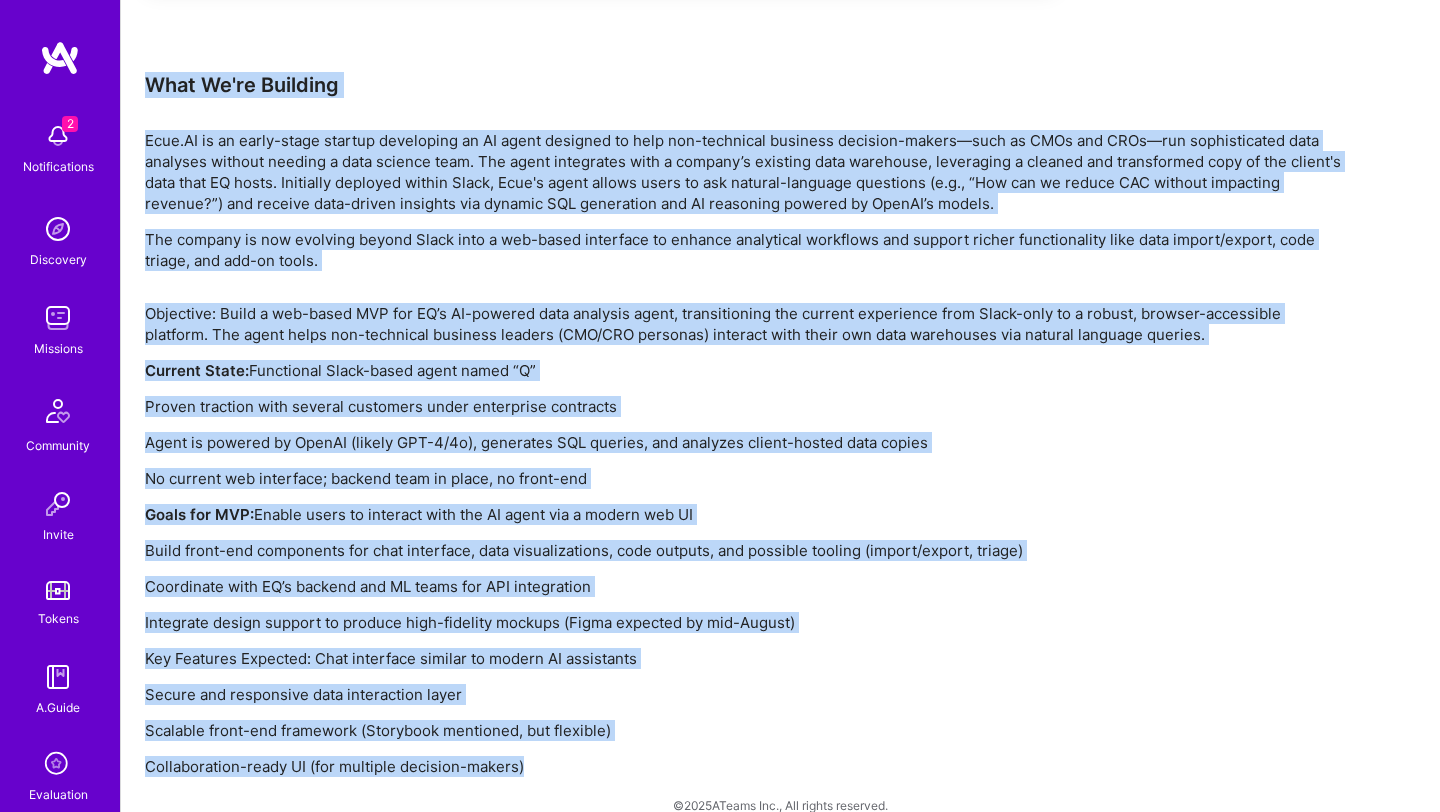scroll, scrollTop: 1840, scrollLeft: 0, axis: vertical 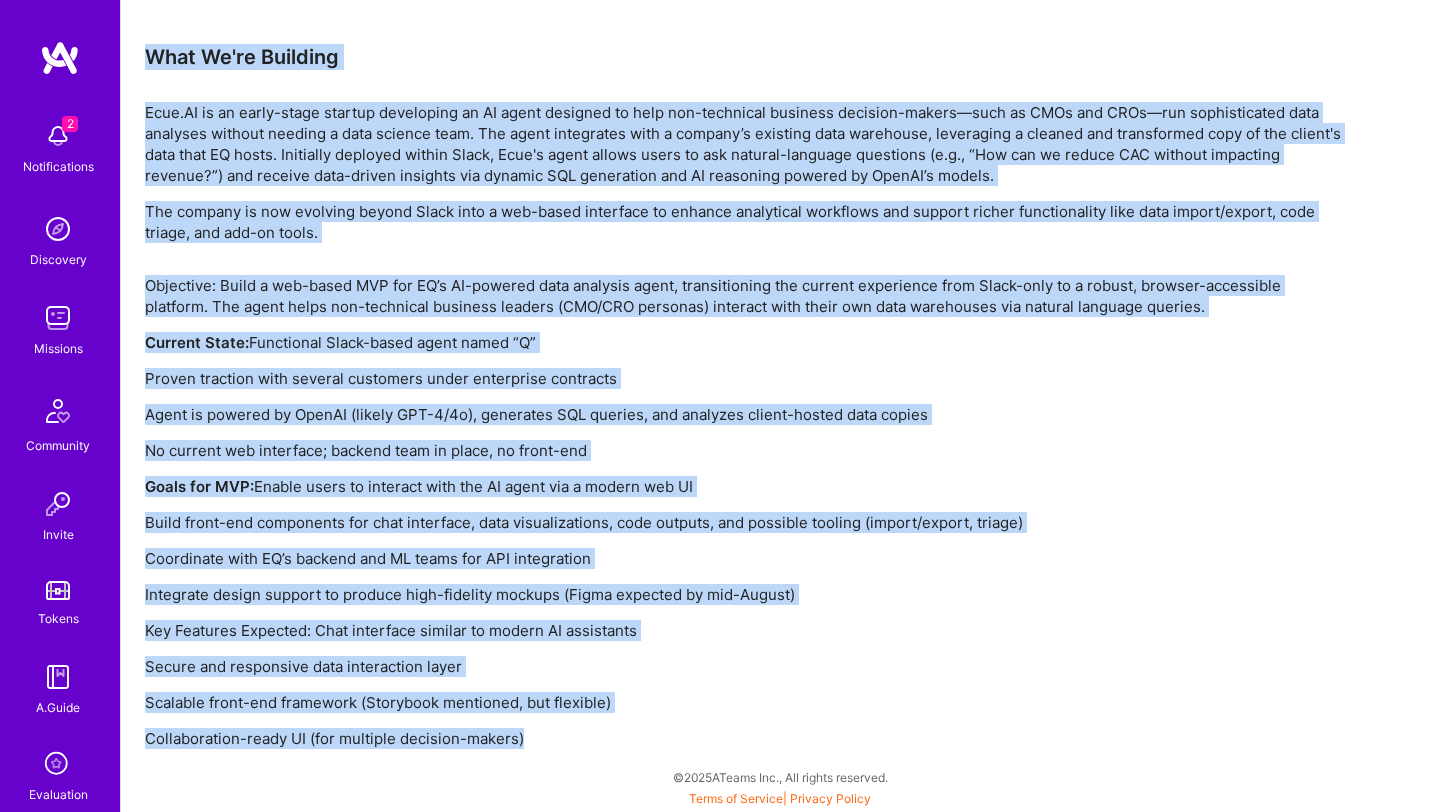 drag, startPoint x: 244, startPoint y: 90, endPoint x: 519, endPoint y: 811, distance: 771.6644 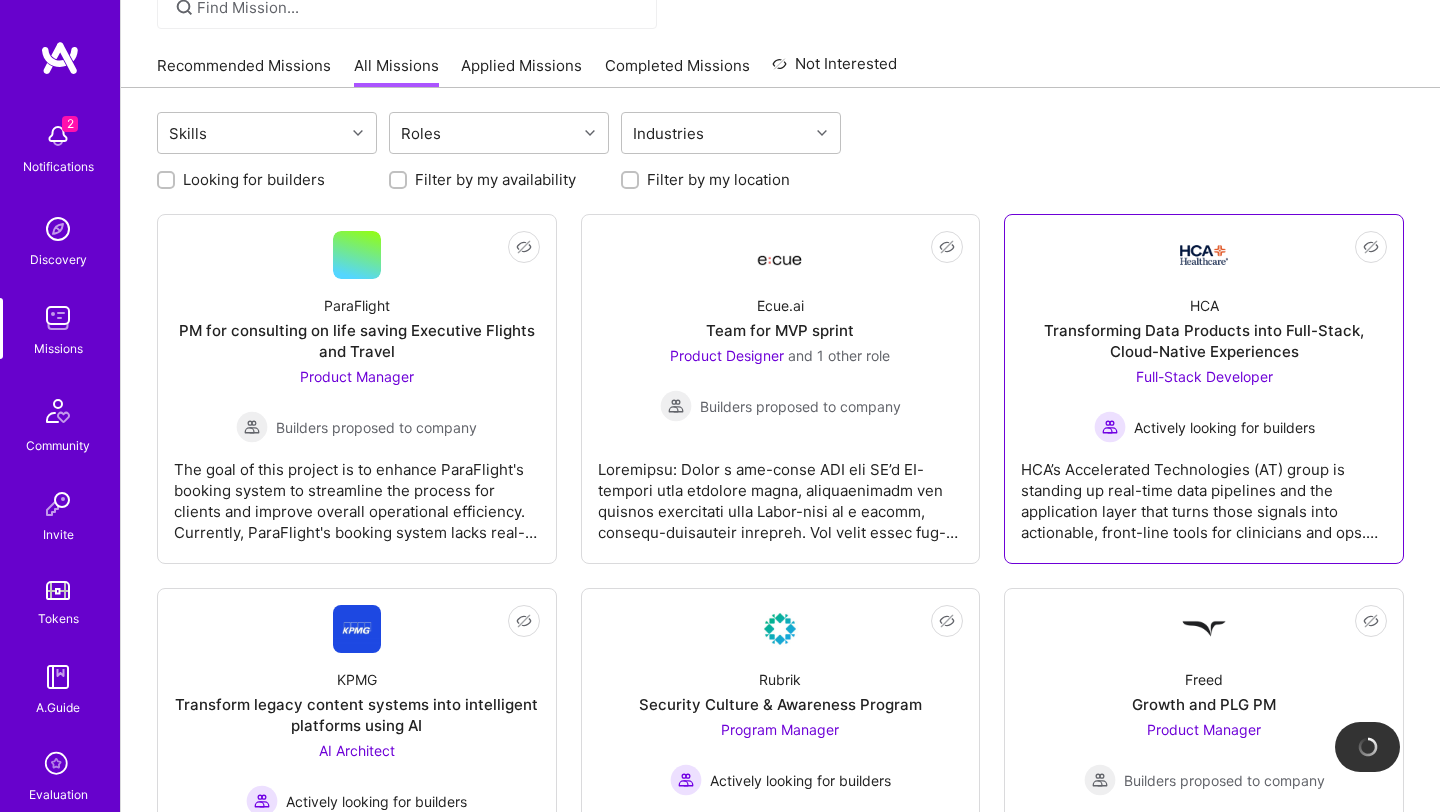 scroll, scrollTop: 198, scrollLeft: 0, axis: vertical 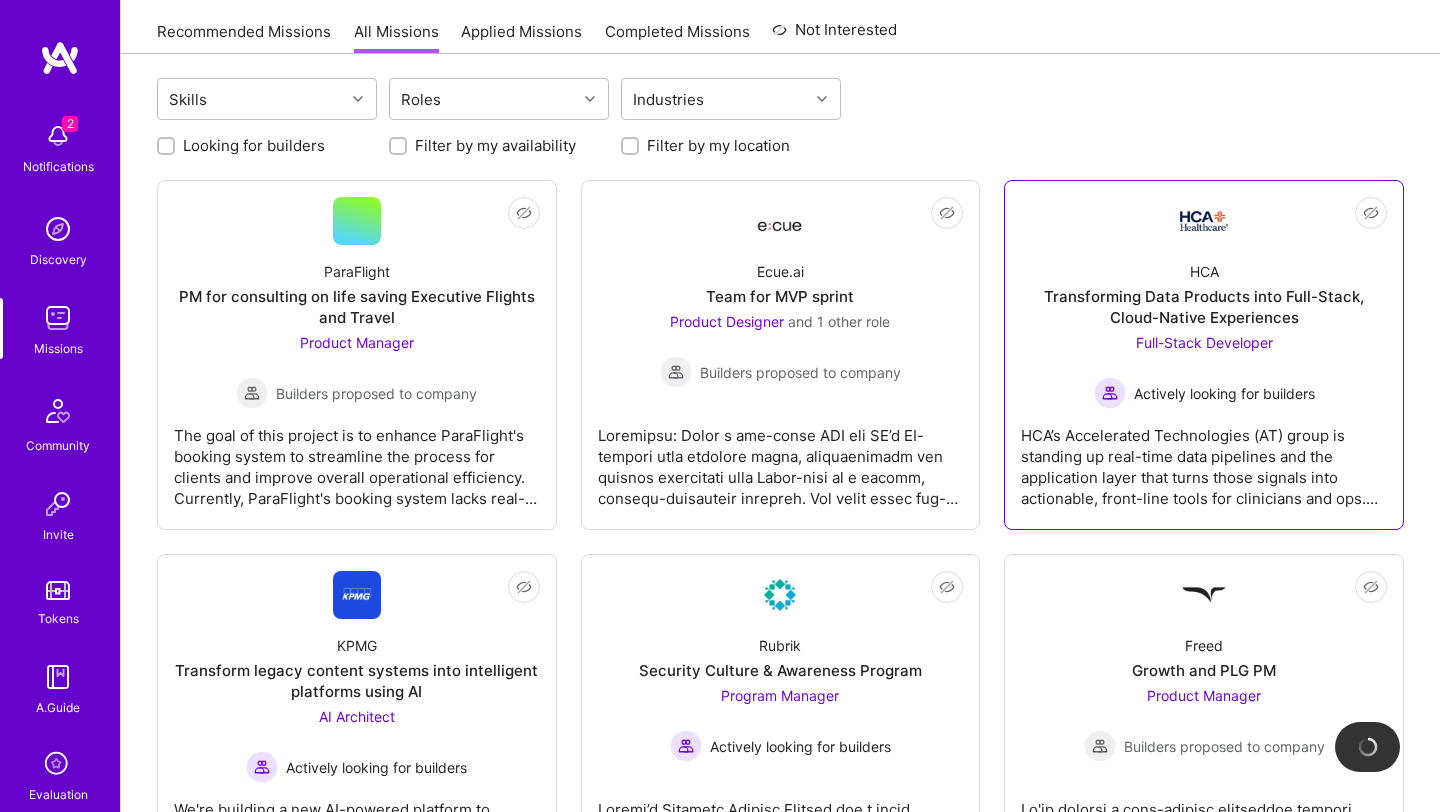 click on "HCA’s Accelerated Technologies (AT) group is standing up real-time data pipelines and the application layer that turns those signals into actionable, front-line tools for clinicians and ops. You will:Develop end-to-end services—React UIs, Python APIs, streaming jobs—that ingest, transform and surface ML-ready healthcare data.Automate & Operate: own CI/CD, container orchestration and C4 architecture docs to keep releases < 5 min and uptime > 99.9 %.Mentor & Elevate: codify patterns, tests and DevOps practice so every AT squad ships faster and safer.Success = feature-complete data products in production, zero-touch deploys, clear SLAs, and junior engineers following your patterns." at bounding box center (1204, 459) 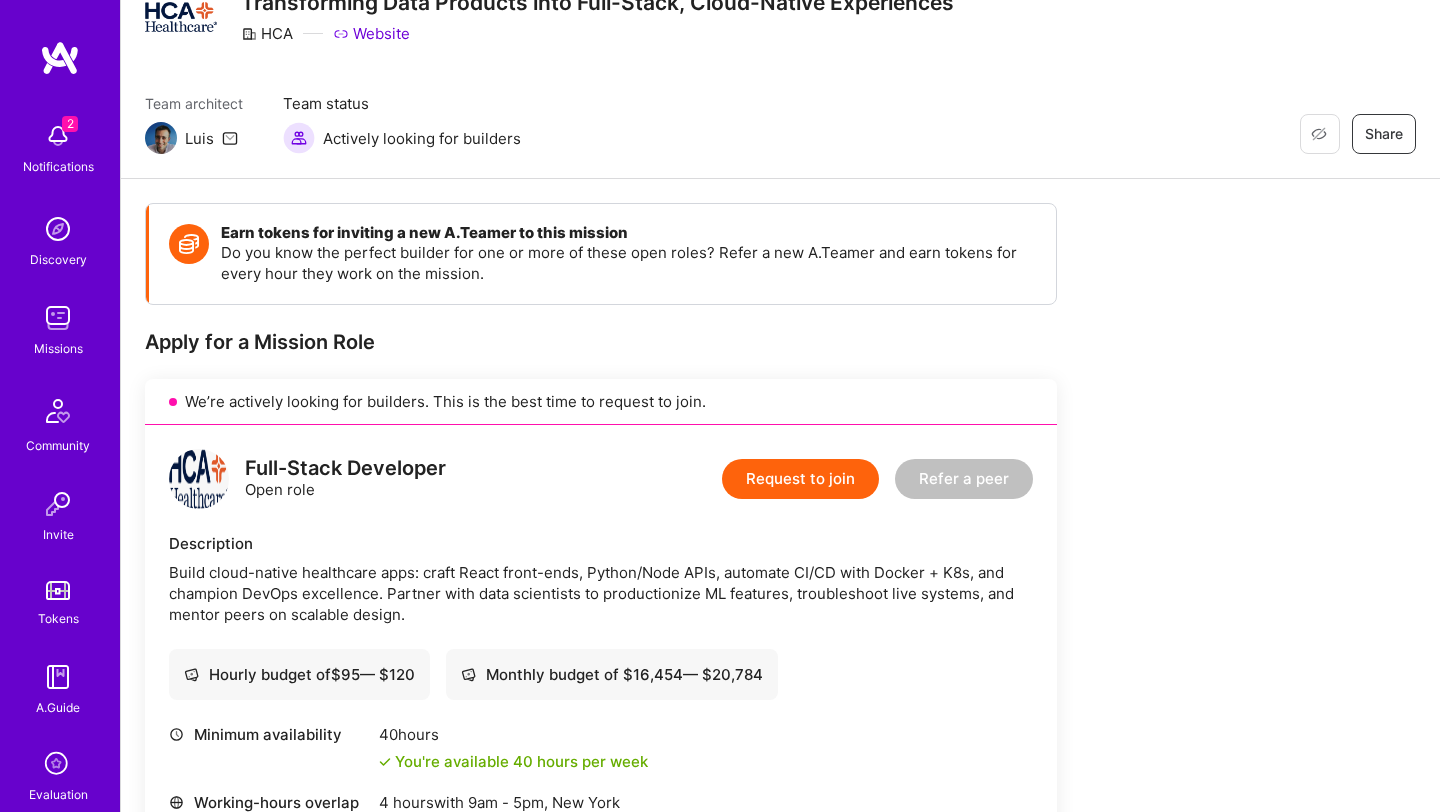scroll, scrollTop: 0, scrollLeft: 0, axis: both 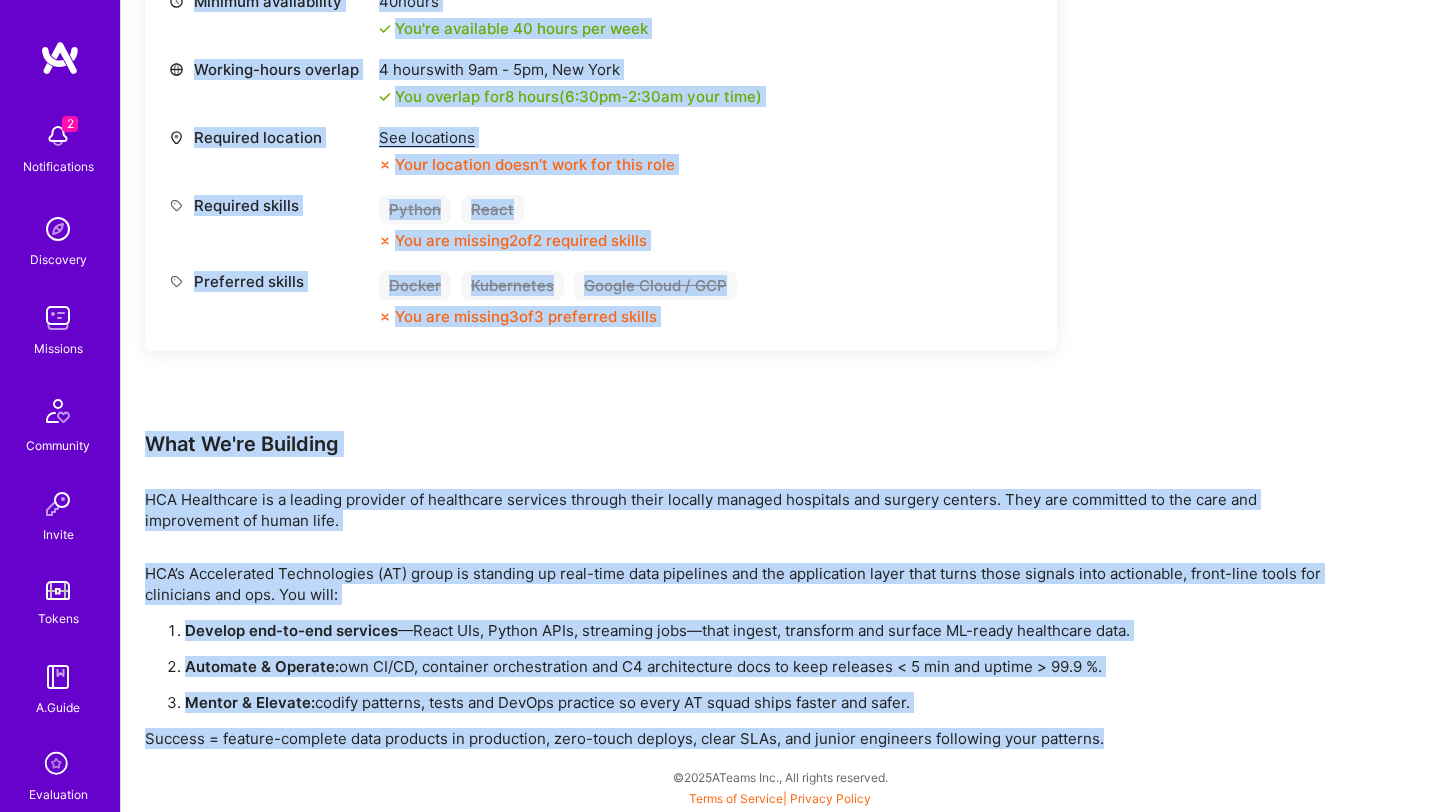 drag, startPoint x: 245, startPoint y: 84, endPoint x: 657, endPoint y: 811, distance: 835.6273 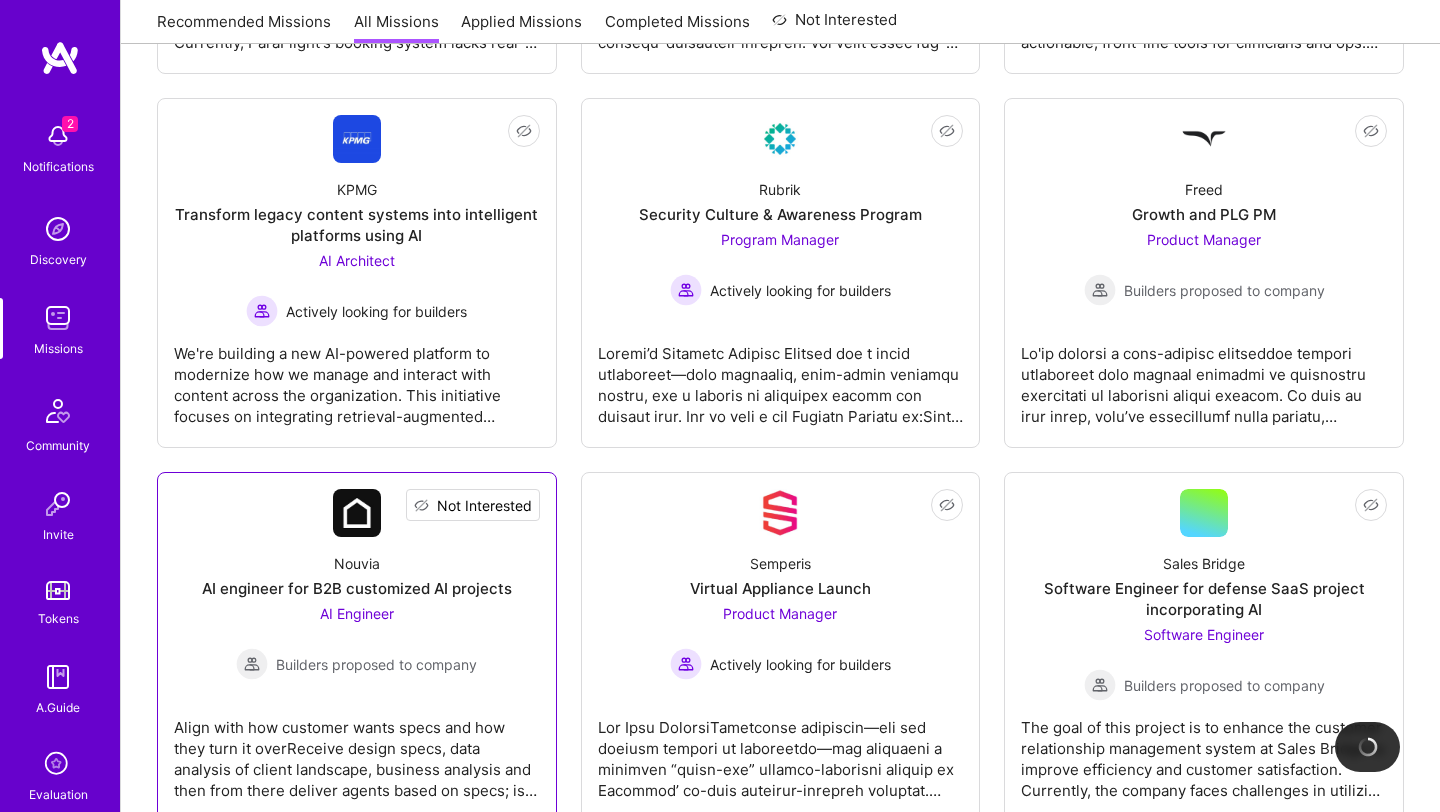scroll, scrollTop: 404, scrollLeft: 0, axis: vertical 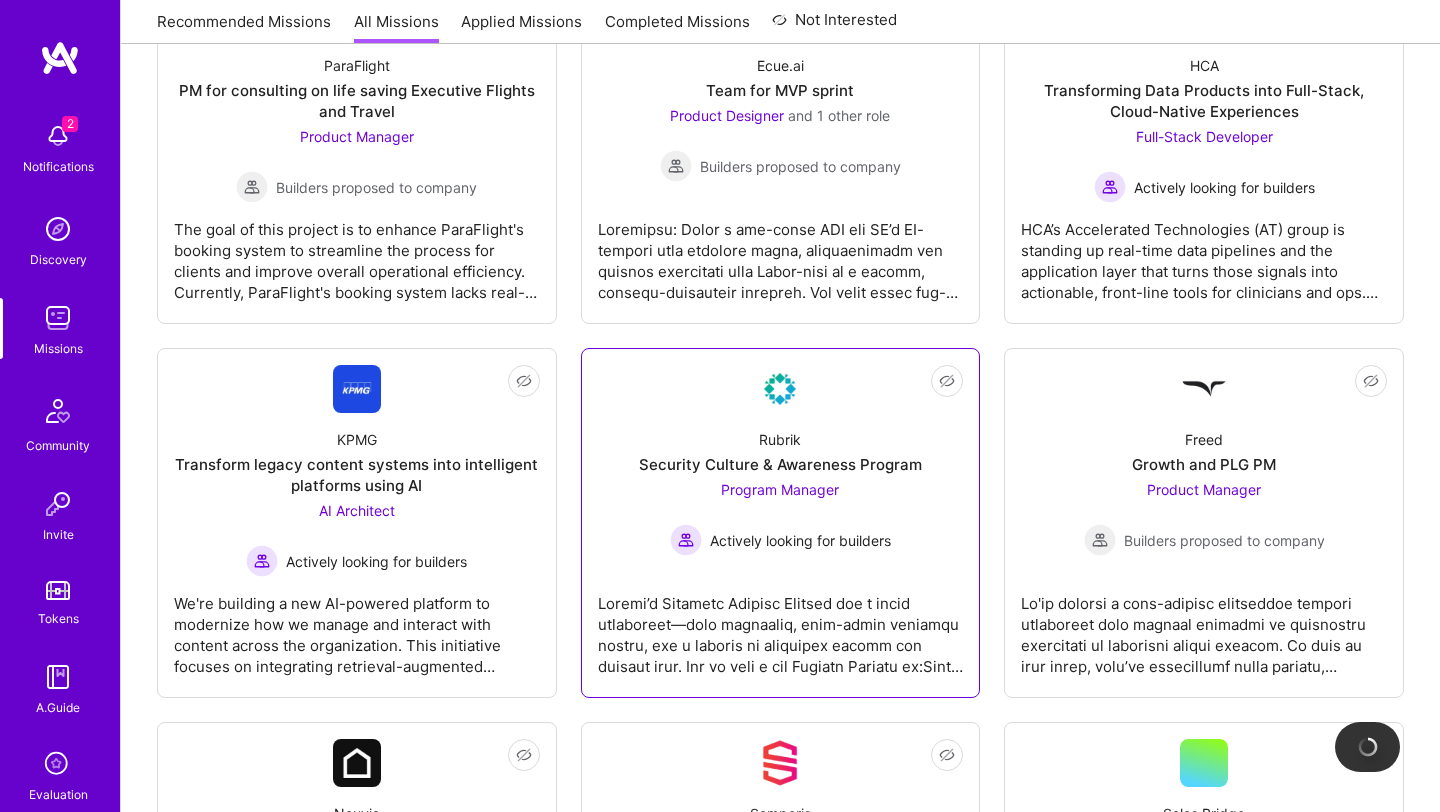 click at bounding box center (781, 627) 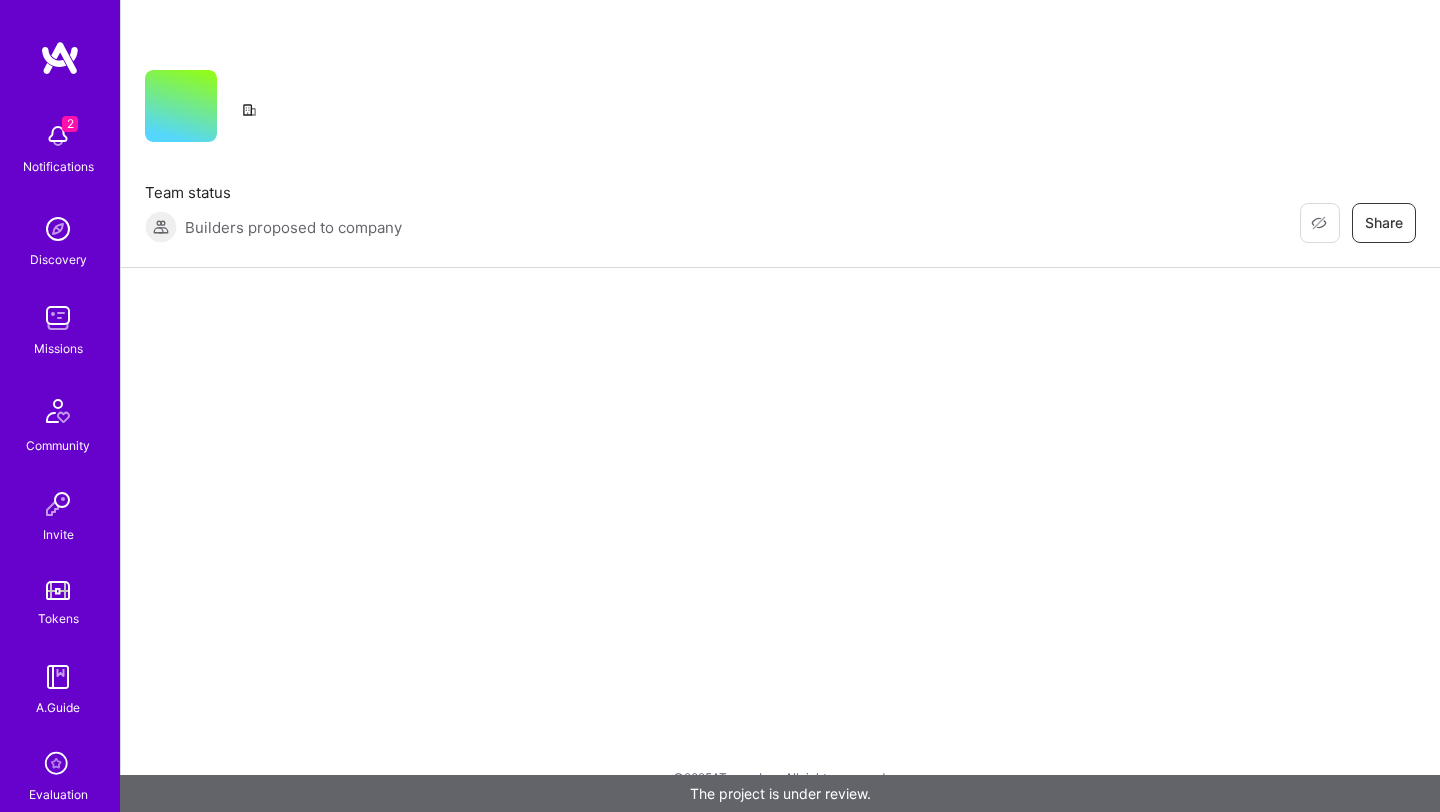 scroll, scrollTop: 0, scrollLeft: 0, axis: both 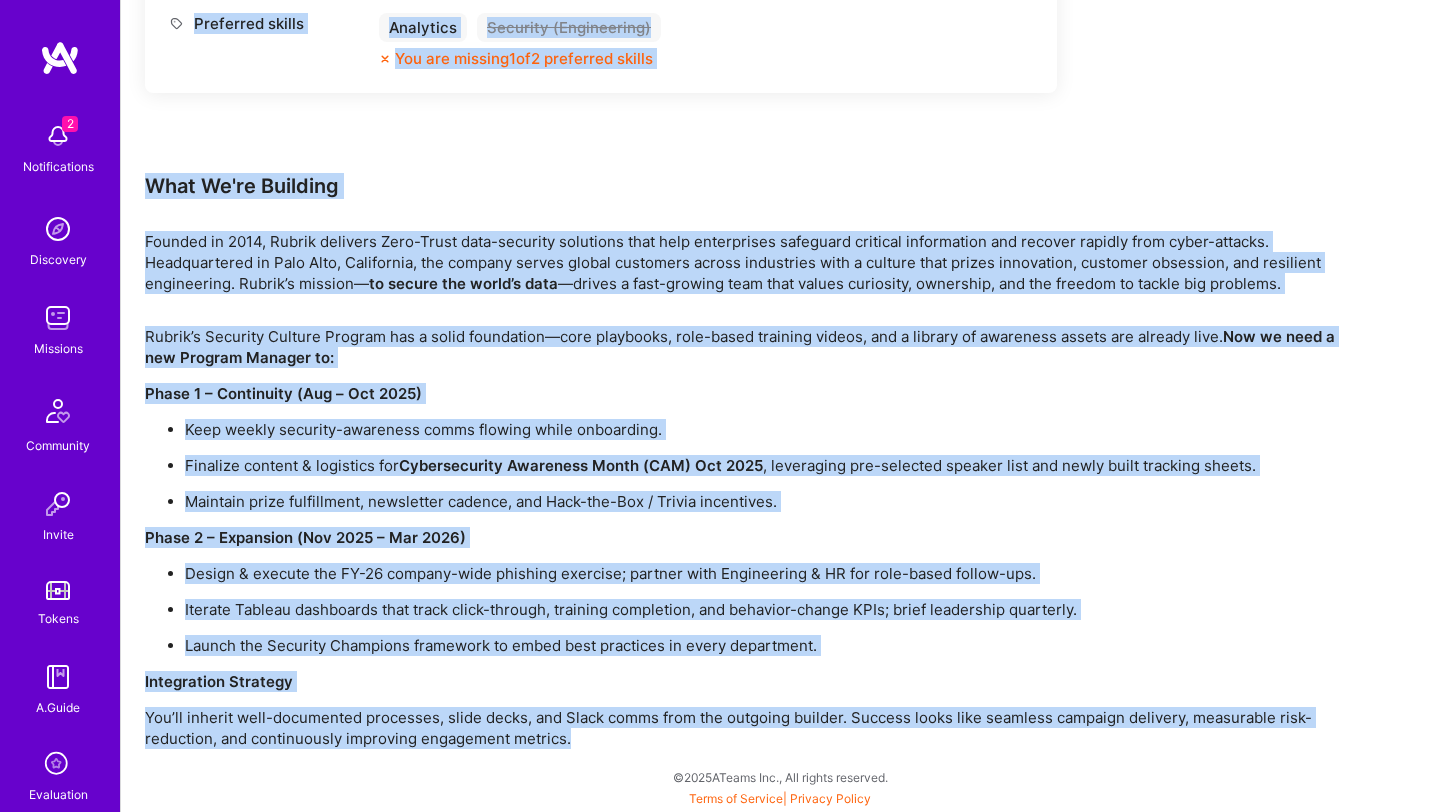 drag, startPoint x: 245, startPoint y: 85, endPoint x: 479, endPoint y: 811, distance: 762.7791 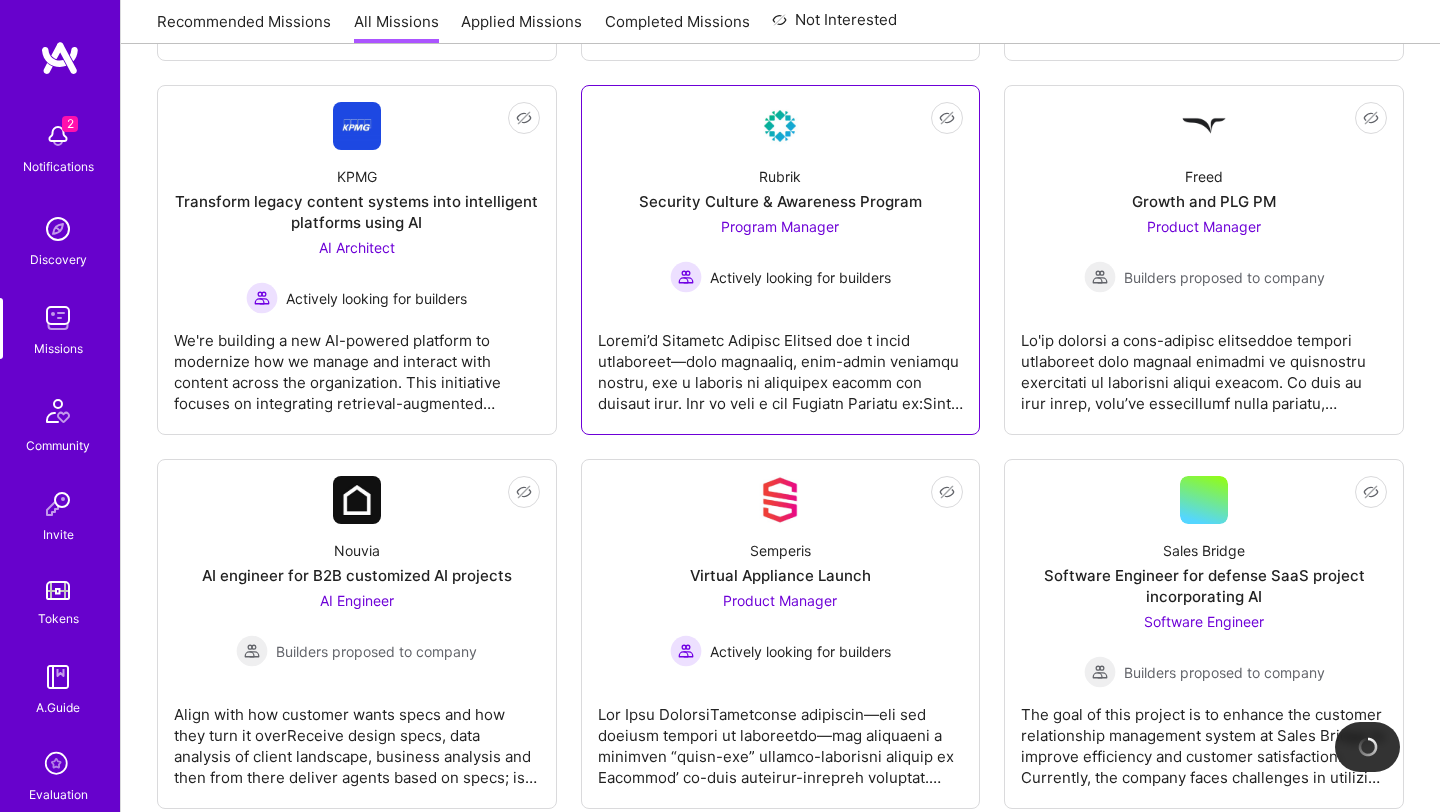 scroll, scrollTop: 703, scrollLeft: 0, axis: vertical 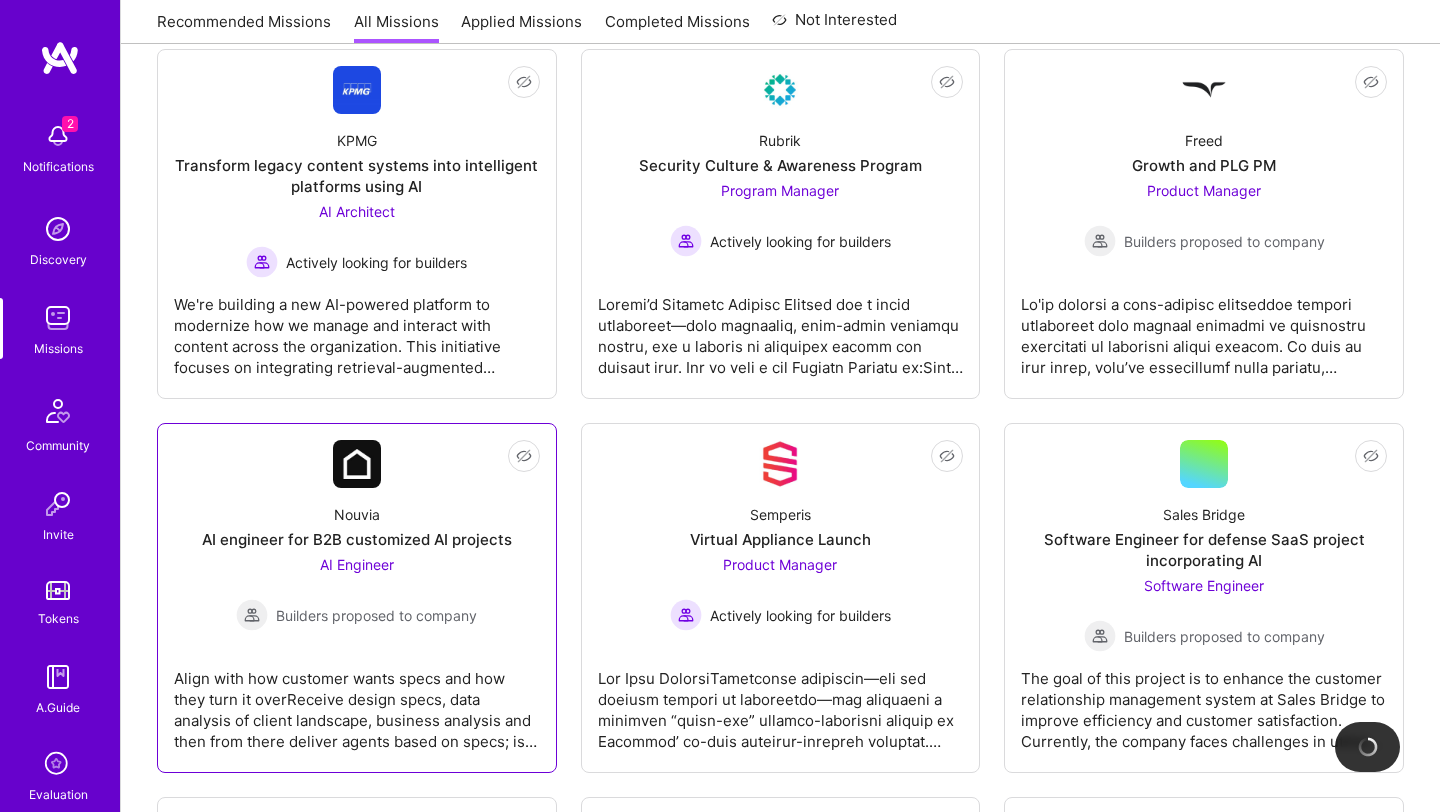 click on "Align with how customer wants specs and how they turn it overReceive design specs, data analysis of client landscape, business analysis and then from there deliver agents based on specs; is it RAG, is it processing, but they ultimately want this Engineer to be their development shop for them and help with the scoping." at bounding box center [357, 702] 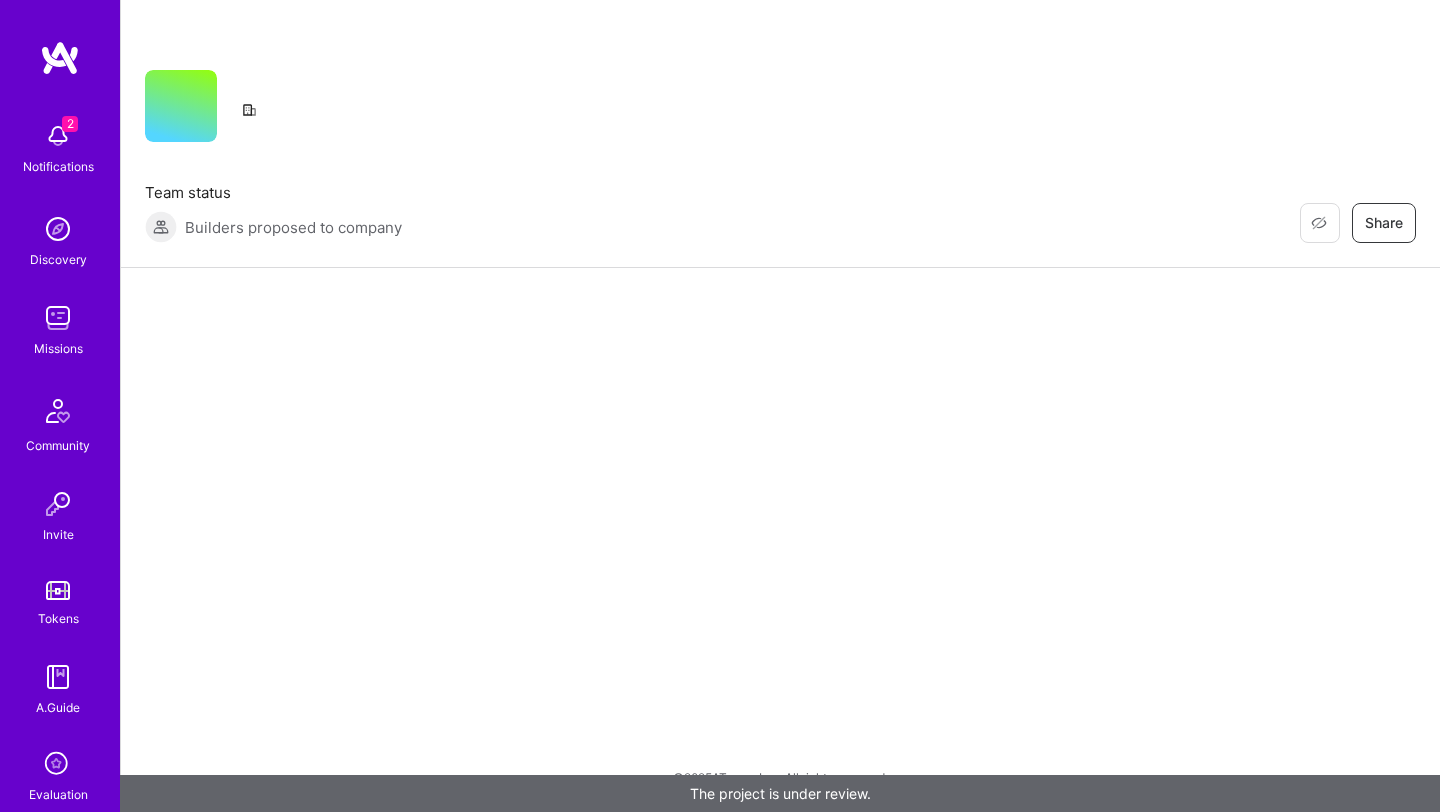 scroll, scrollTop: 0, scrollLeft: 0, axis: both 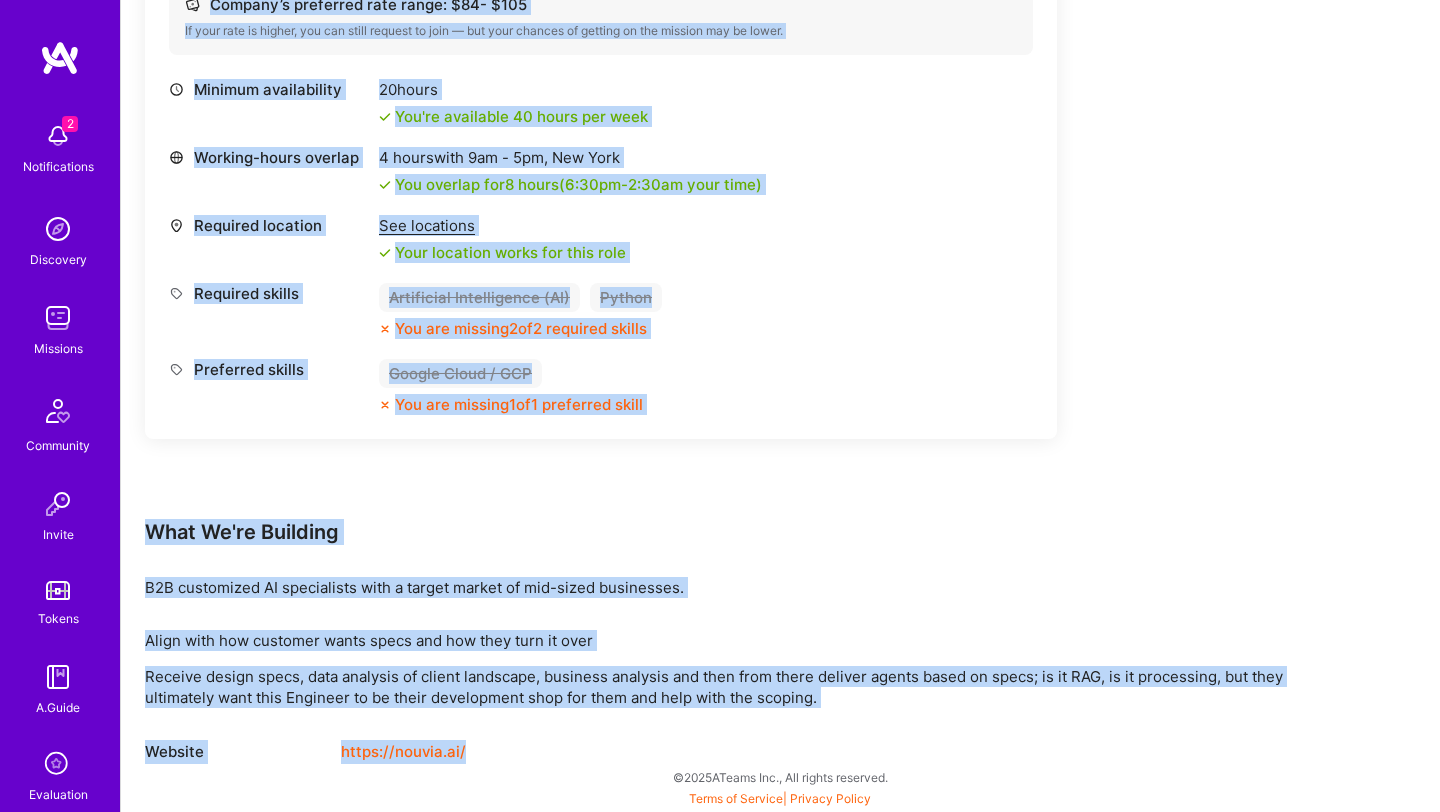 drag, startPoint x: 246, startPoint y: 85, endPoint x: 646, endPoint y: 811, distance: 828.90045 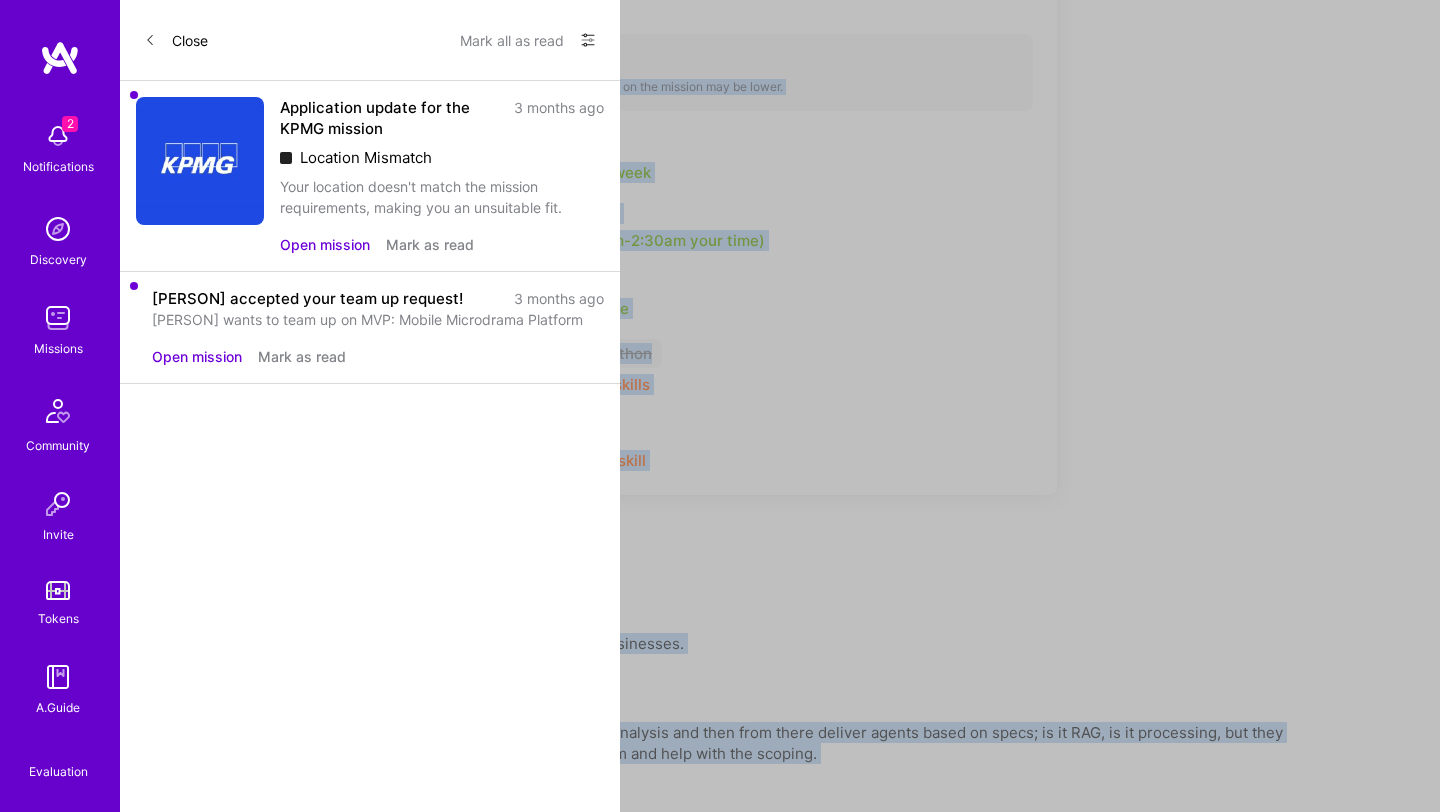 scroll, scrollTop: 703, scrollLeft: 0, axis: vertical 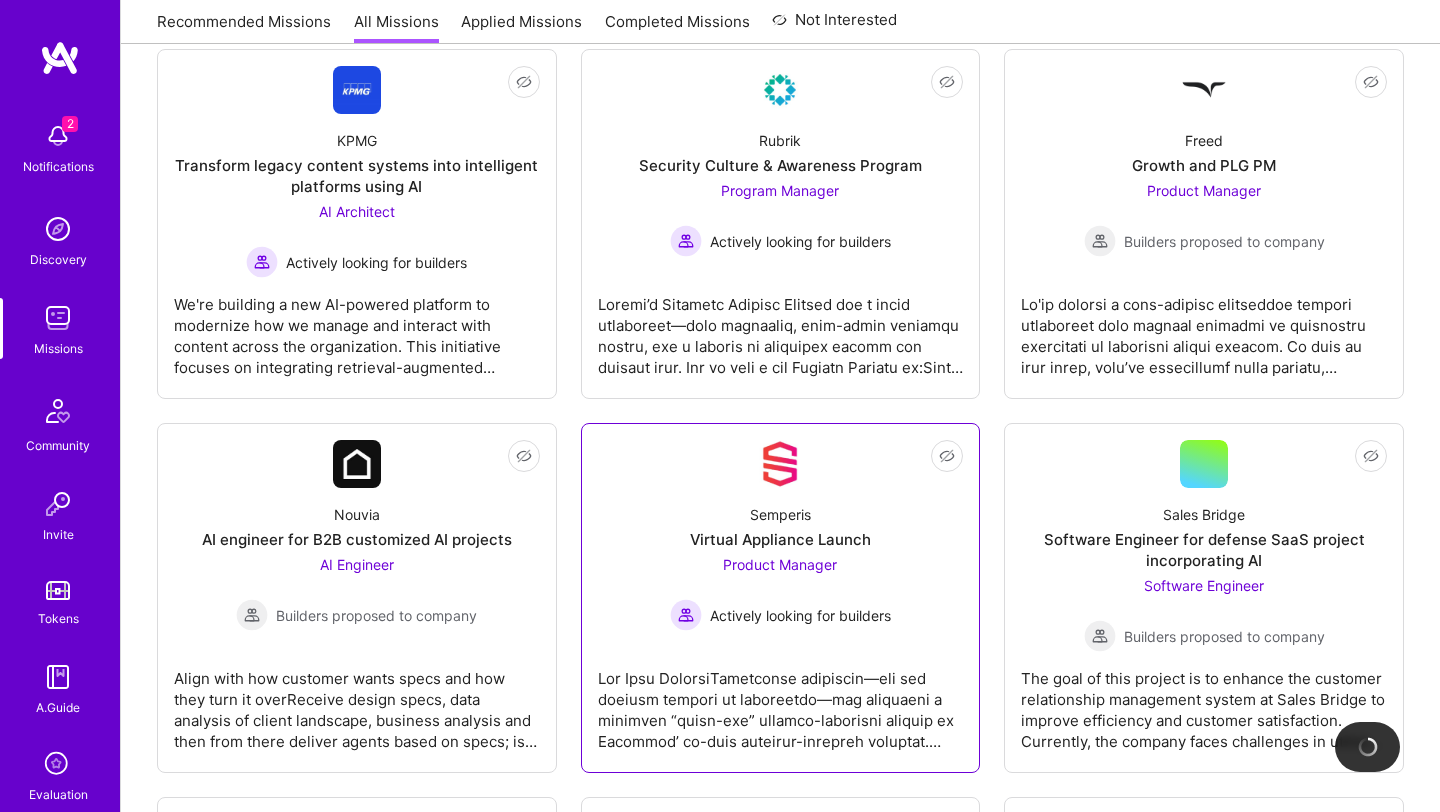 click at bounding box center (781, 702) 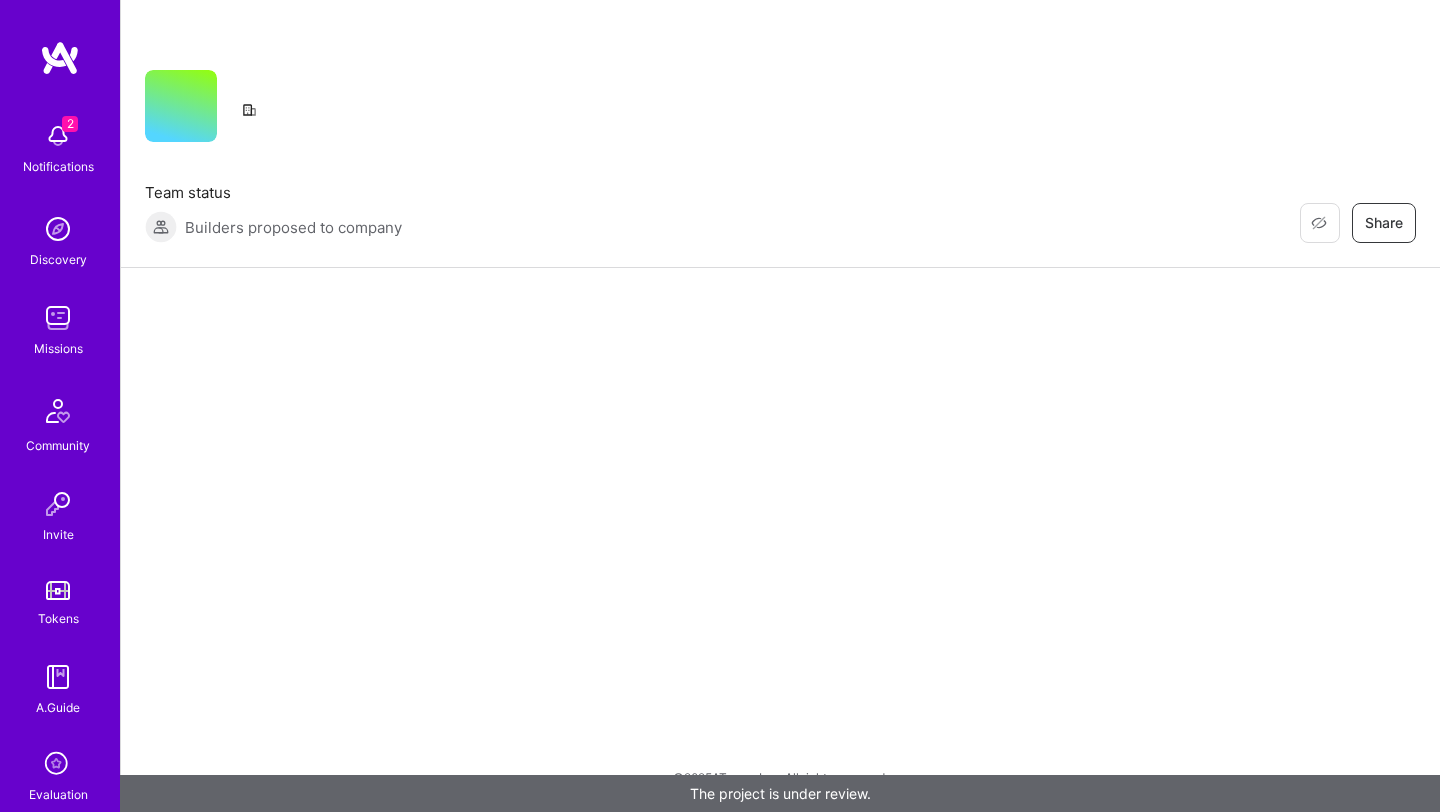 scroll, scrollTop: 0, scrollLeft: 0, axis: both 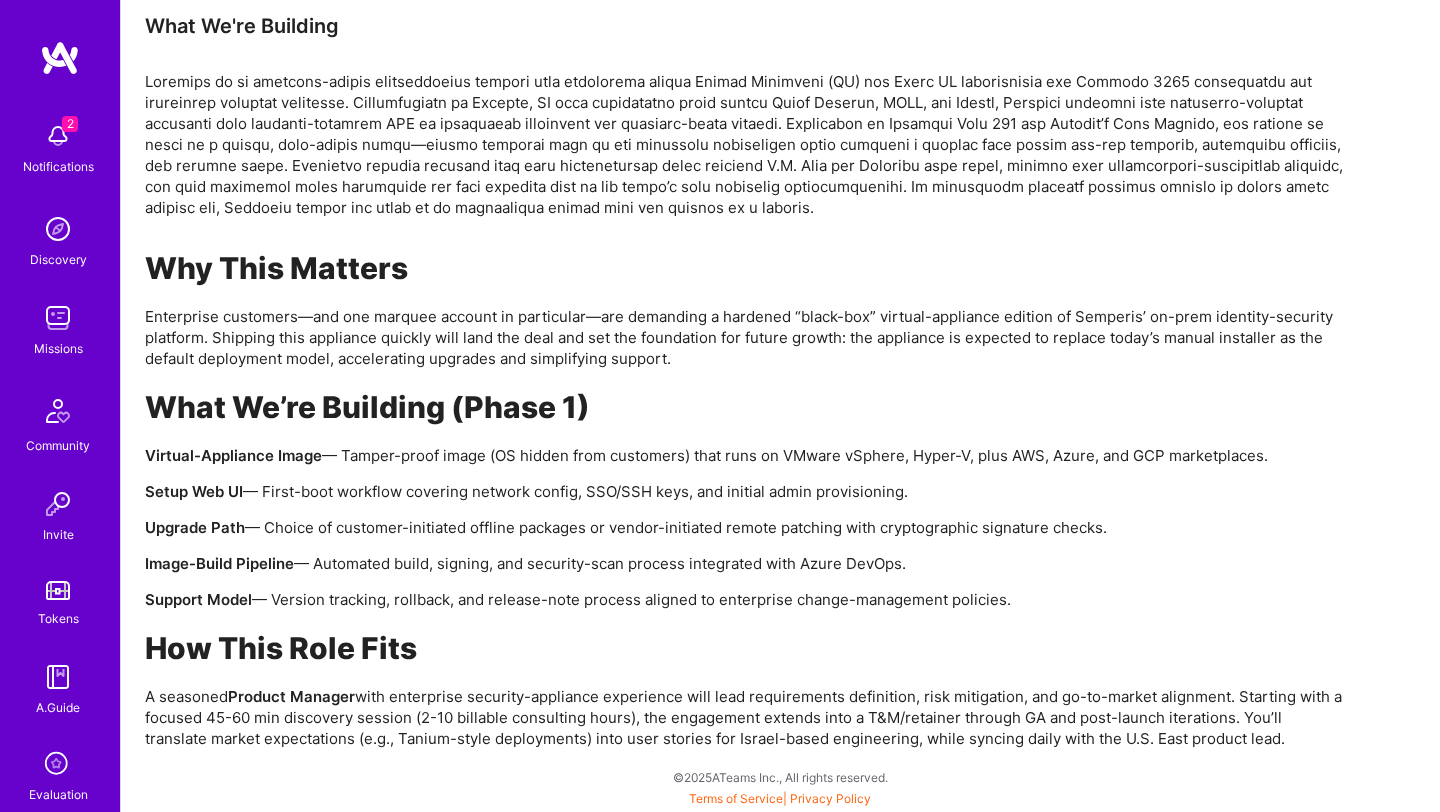 drag, startPoint x: 248, startPoint y: 87, endPoint x: 658, endPoint y: 811, distance: 832.03125 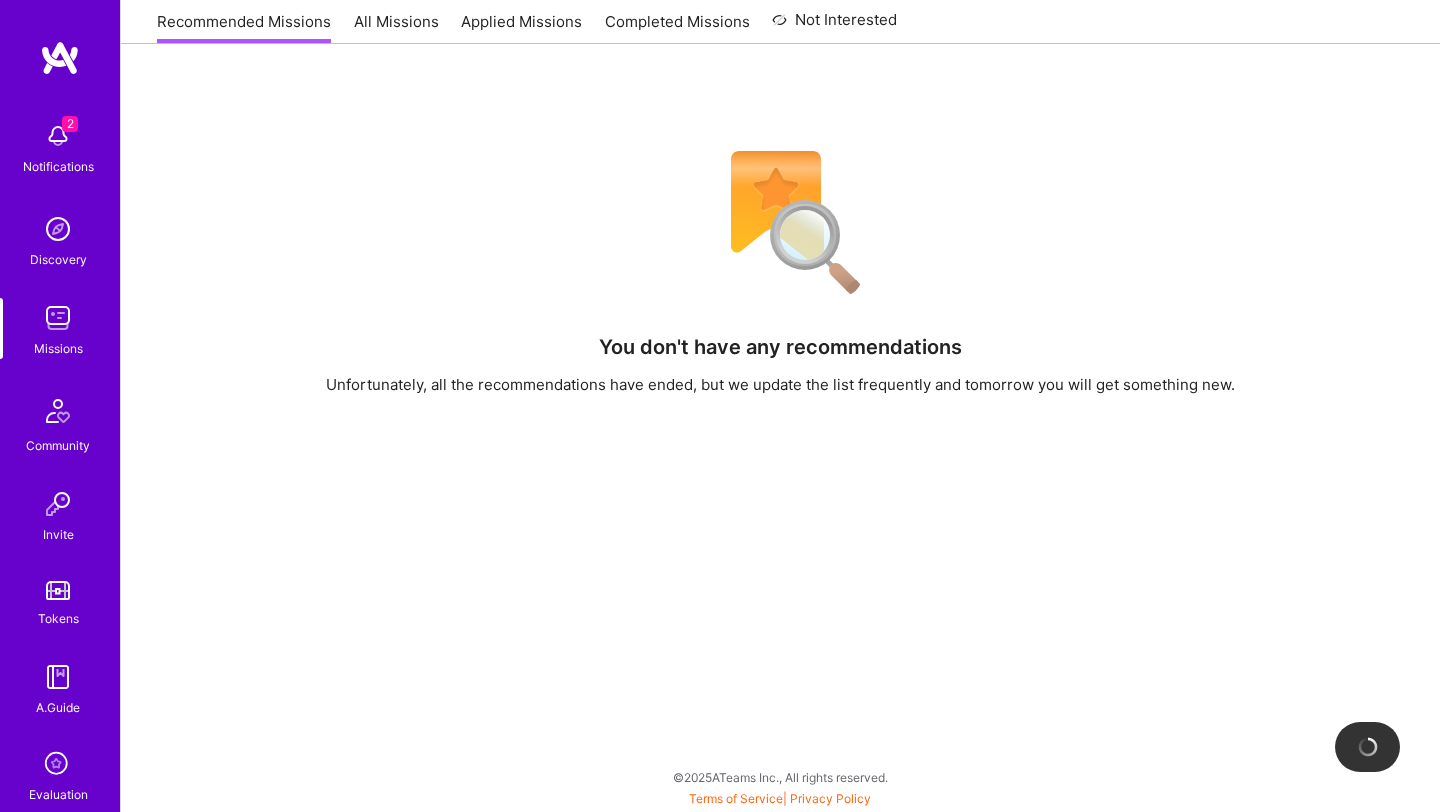 scroll, scrollTop: 0, scrollLeft: 0, axis: both 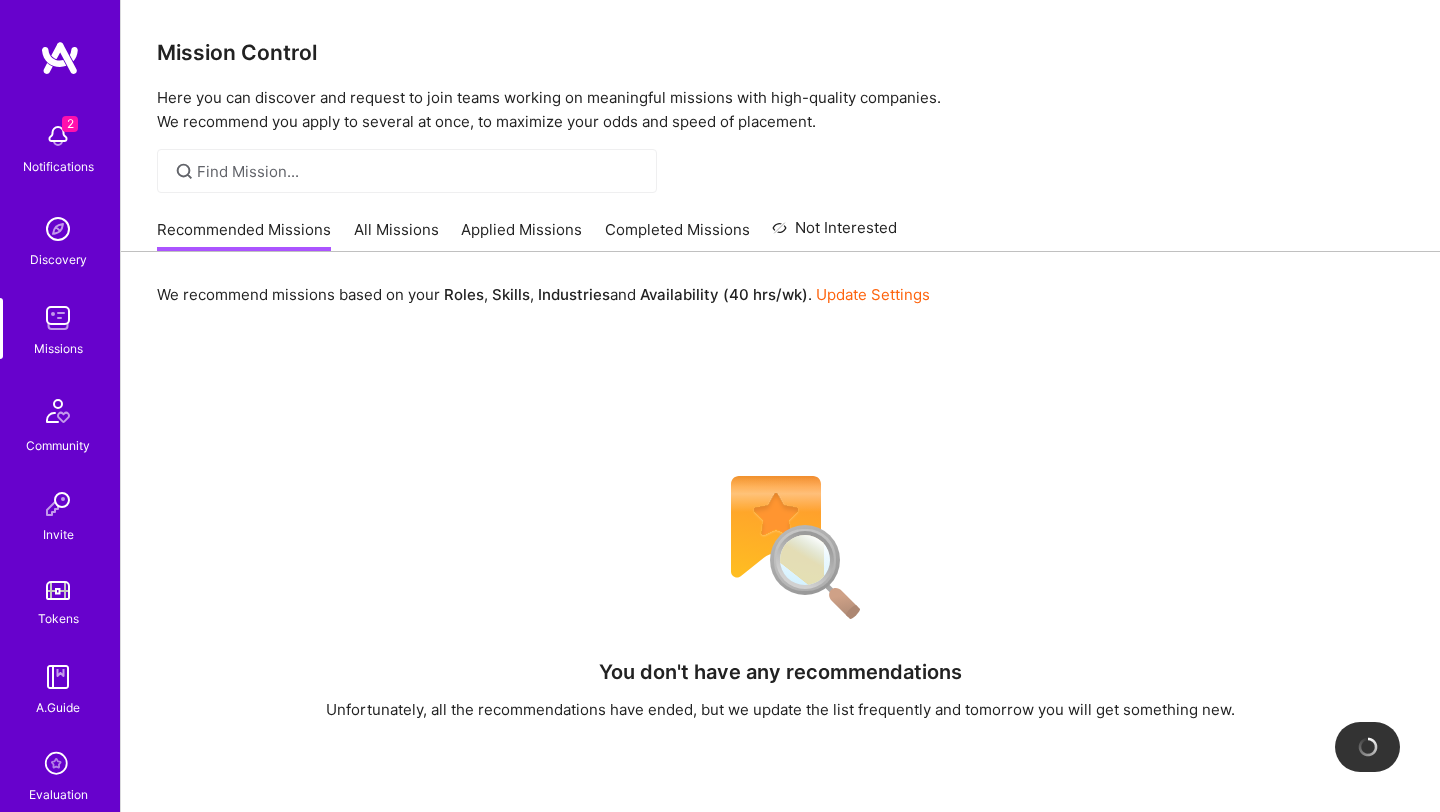 click on "All Missions" at bounding box center [396, 235] 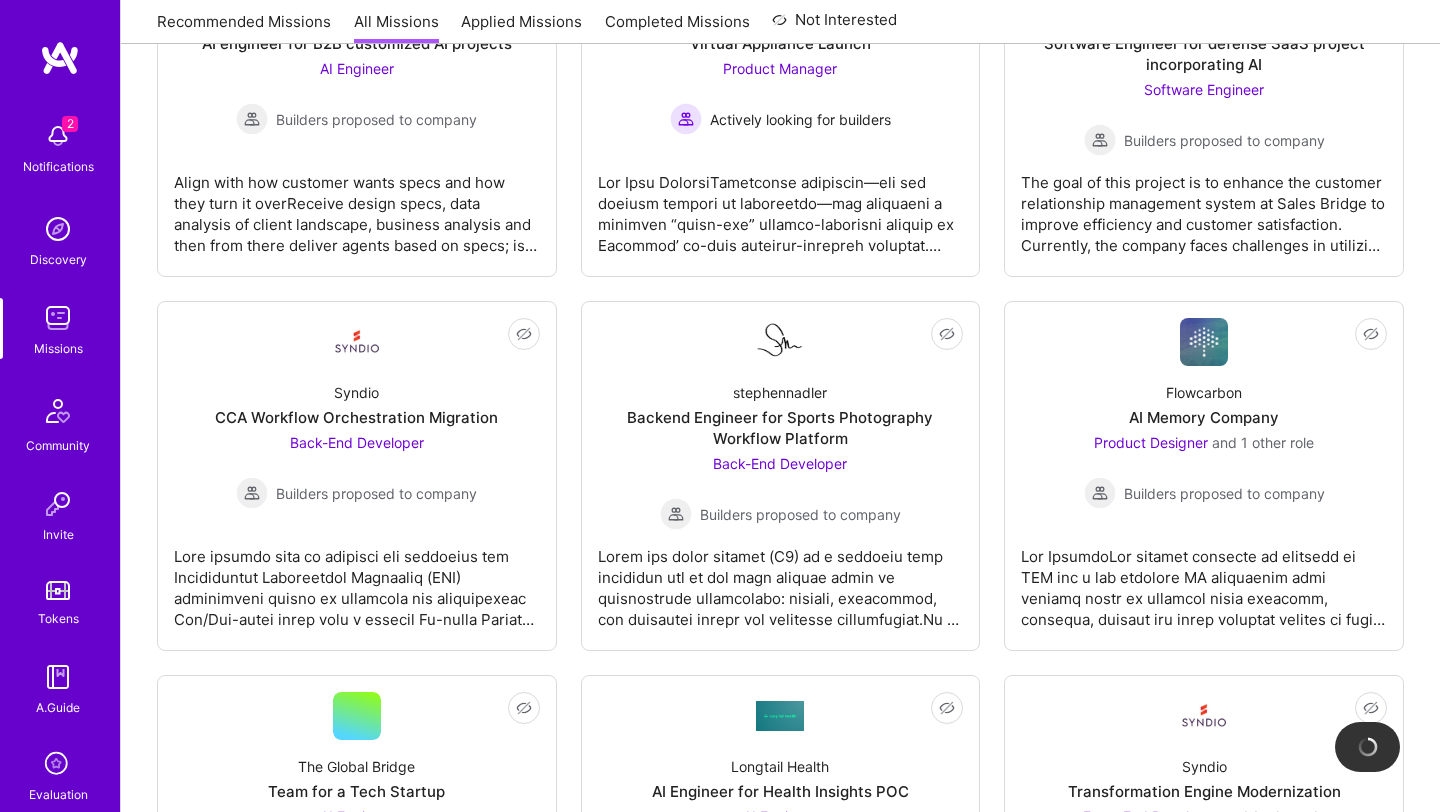 scroll, scrollTop: 1201, scrollLeft: 0, axis: vertical 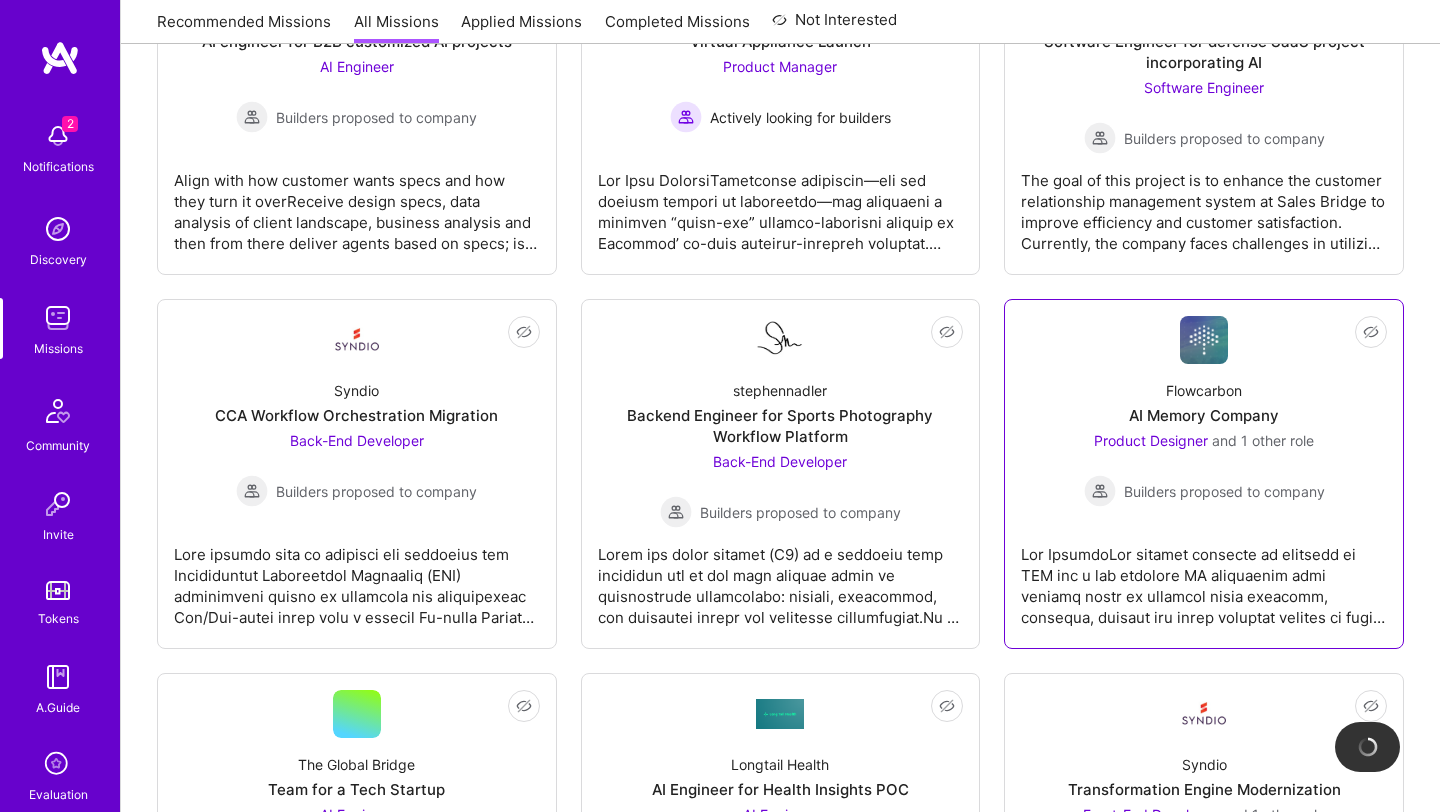 click at bounding box center [1204, 578] 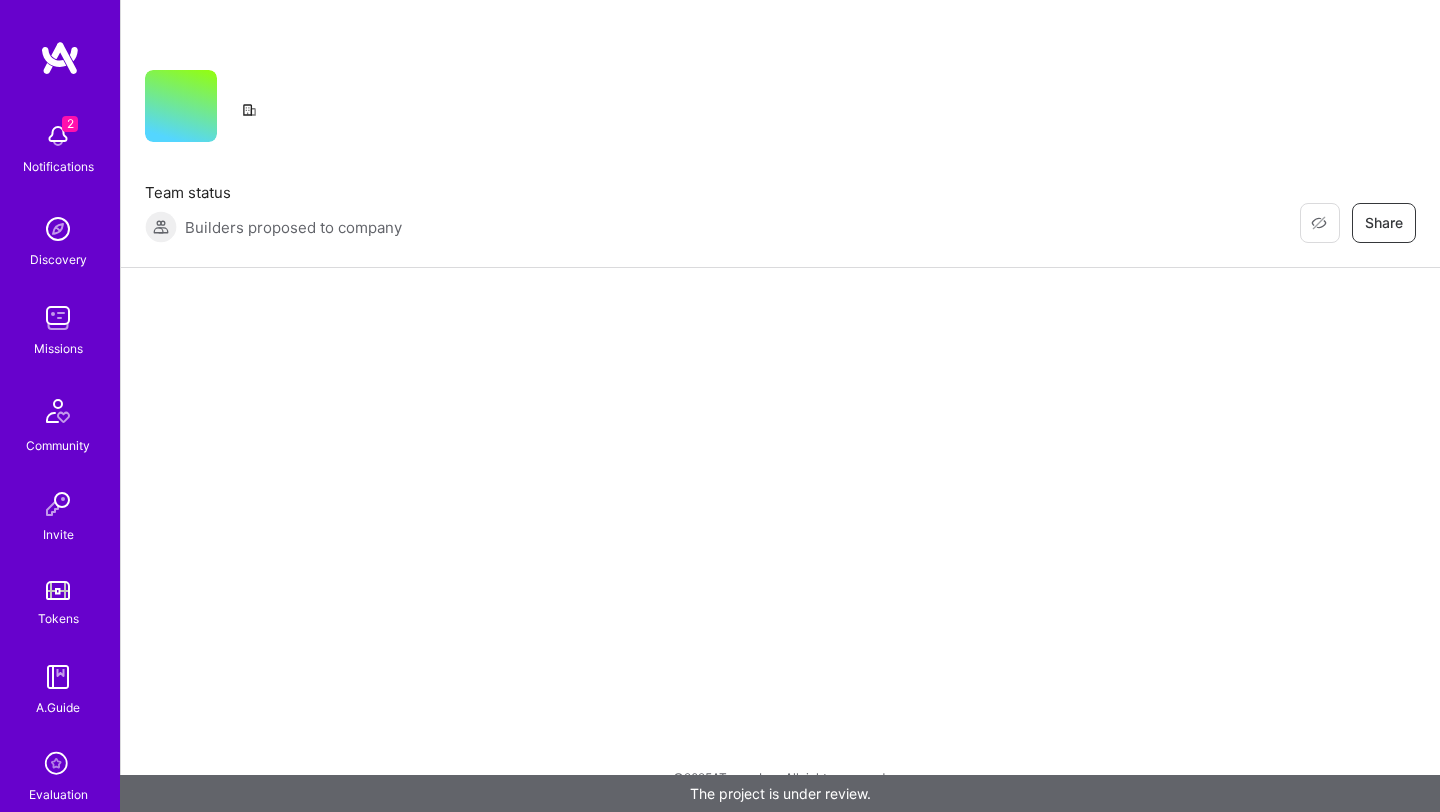scroll, scrollTop: 0, scrollLeft: 0, axis: both 